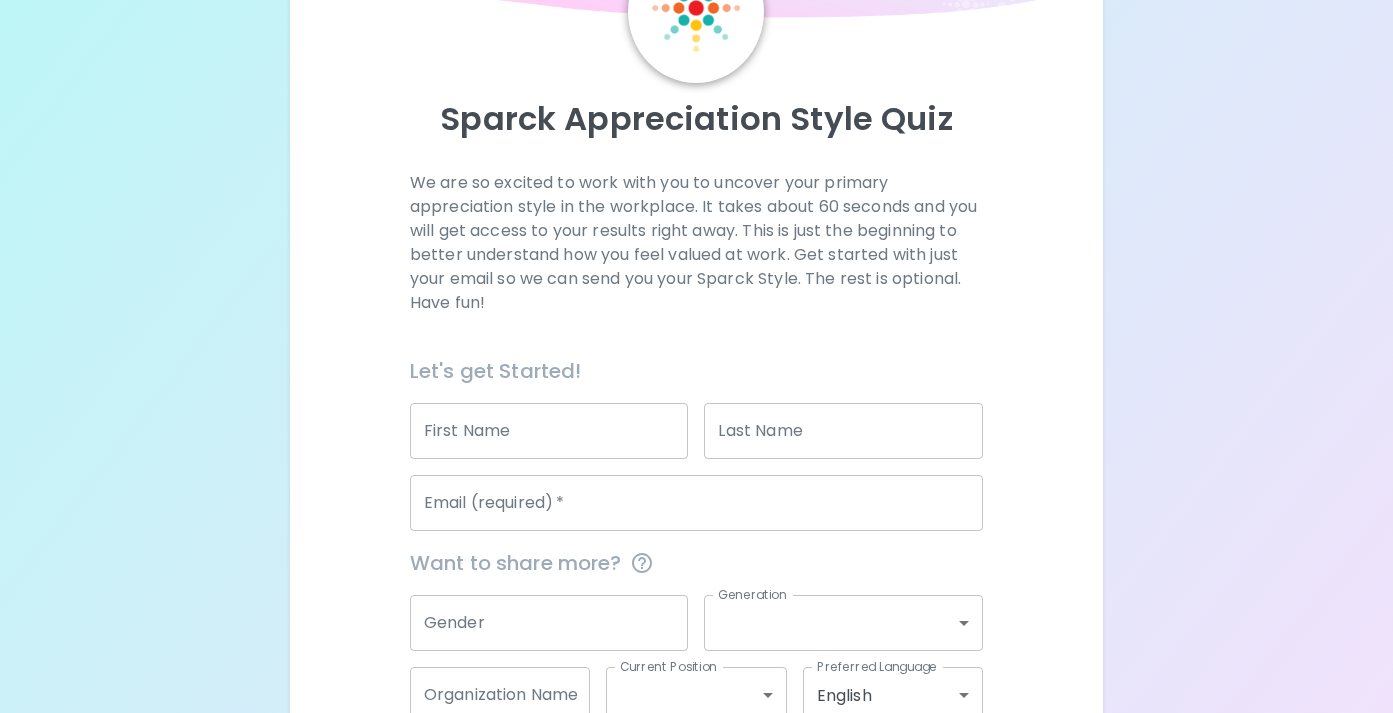 scroll, scrollTop: 264, scrollLeft: 0, axis: vertical 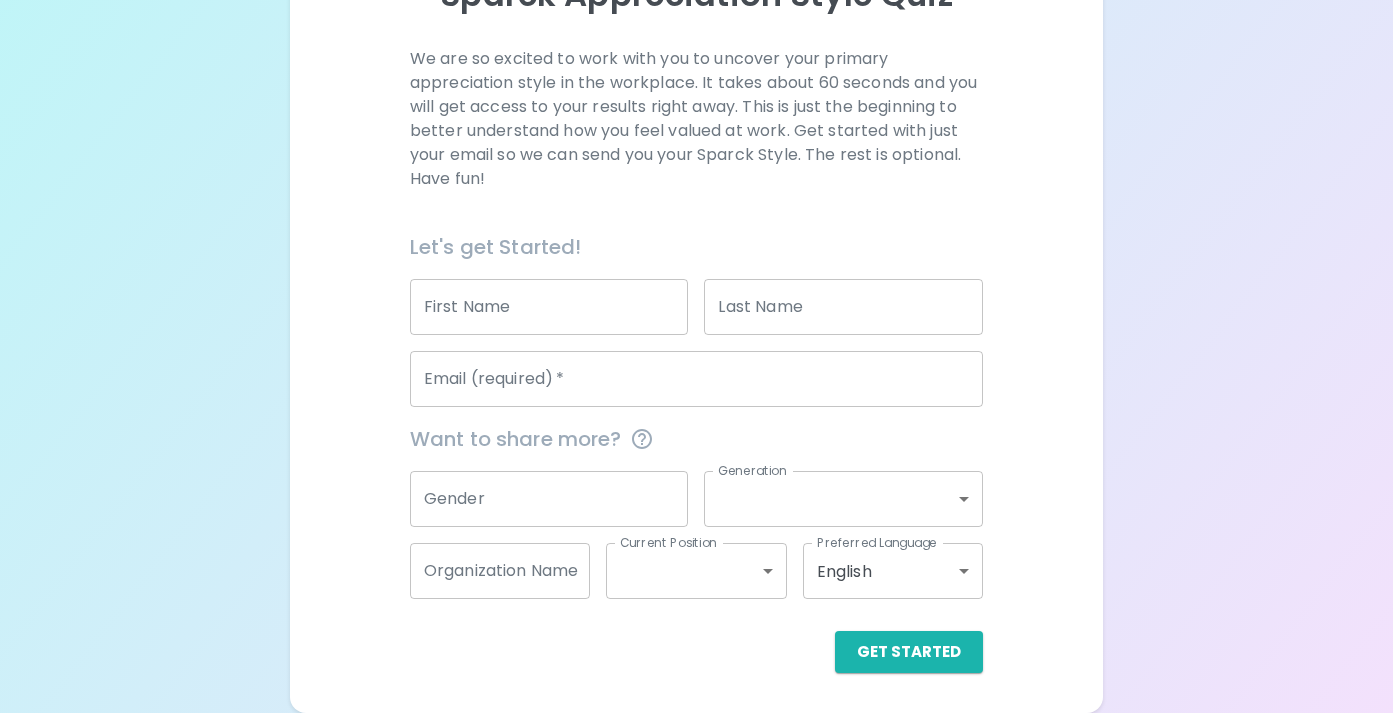 click on "First Name" at bounding box center (549, 307) 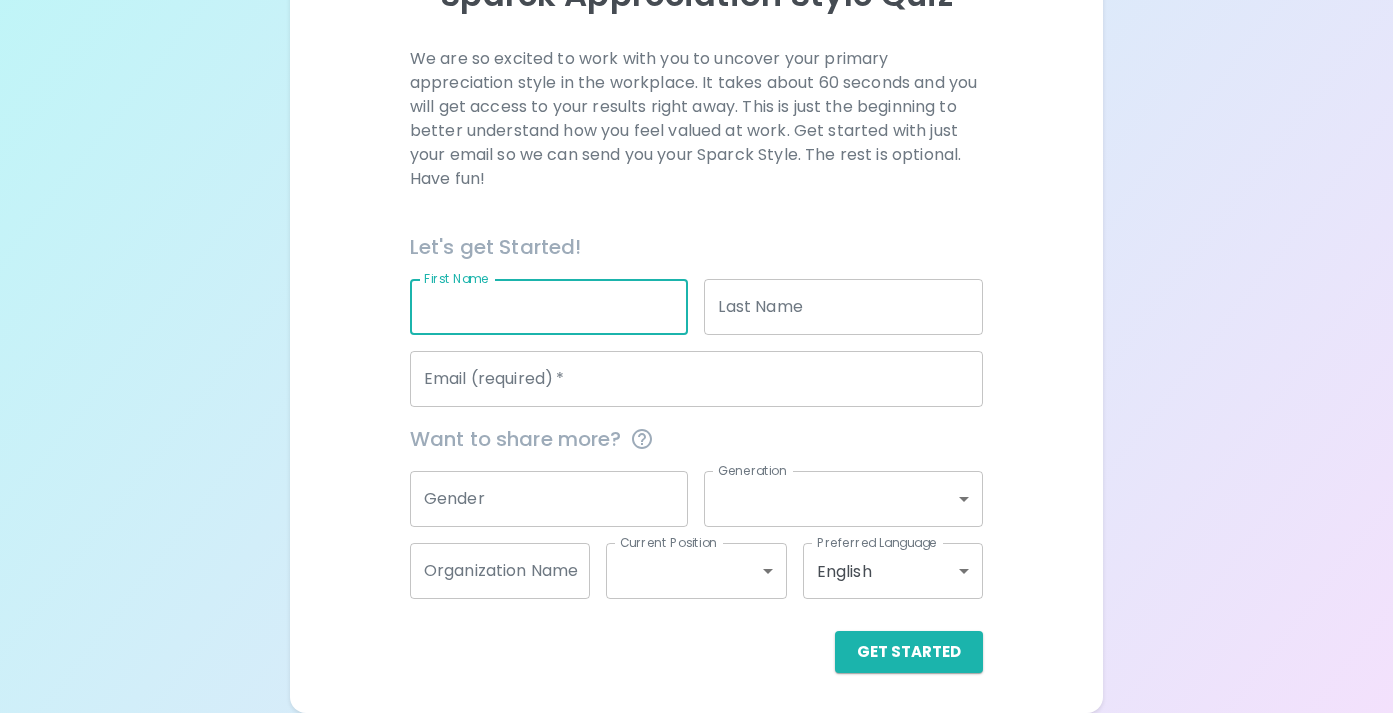 type on "[FIRST]" 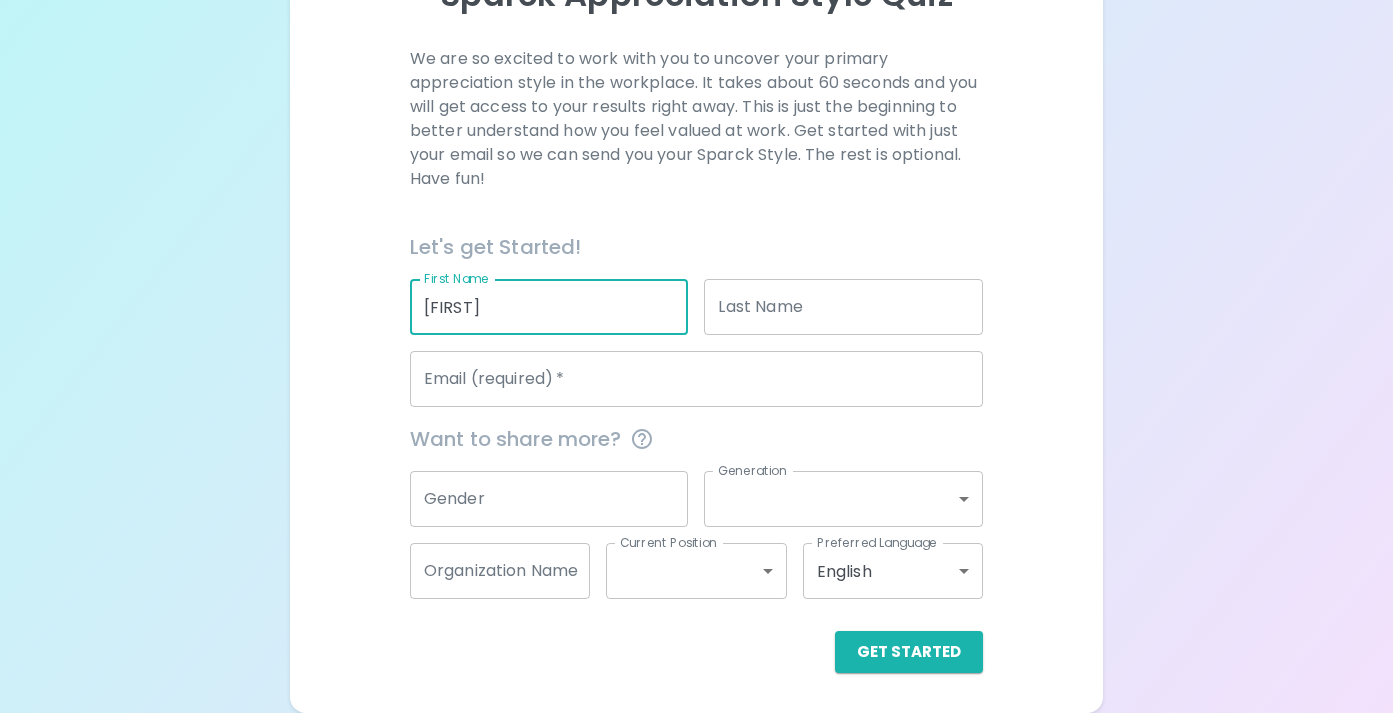 type on "Stephens" 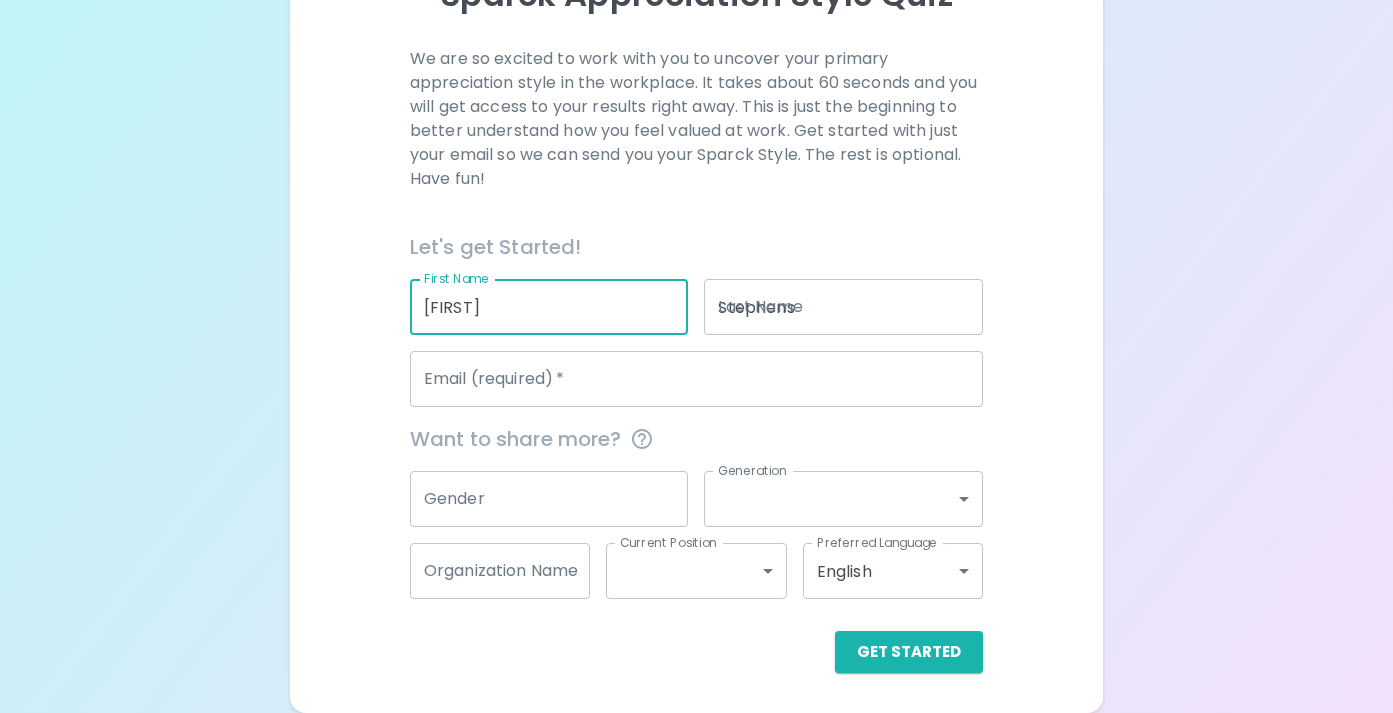 type on "[EMAIL]" 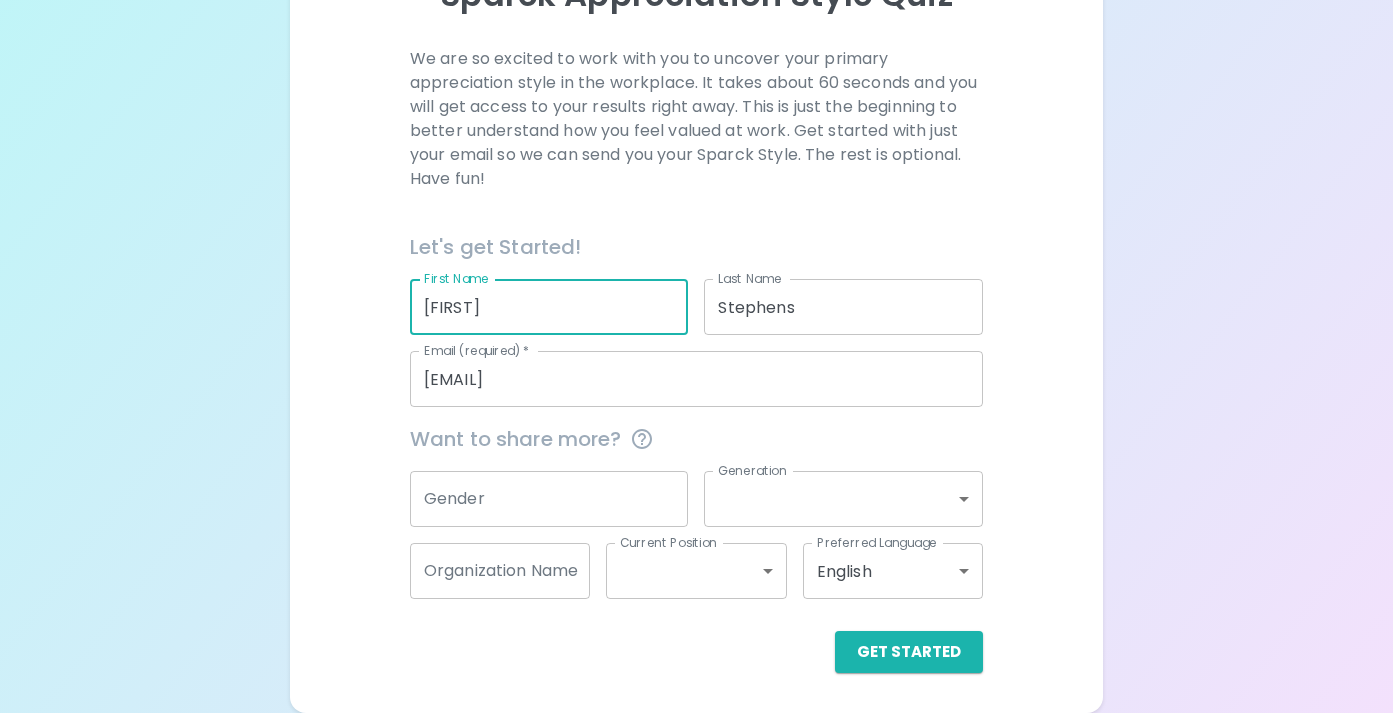 click on "Gender" at bounding box center (549, 499) 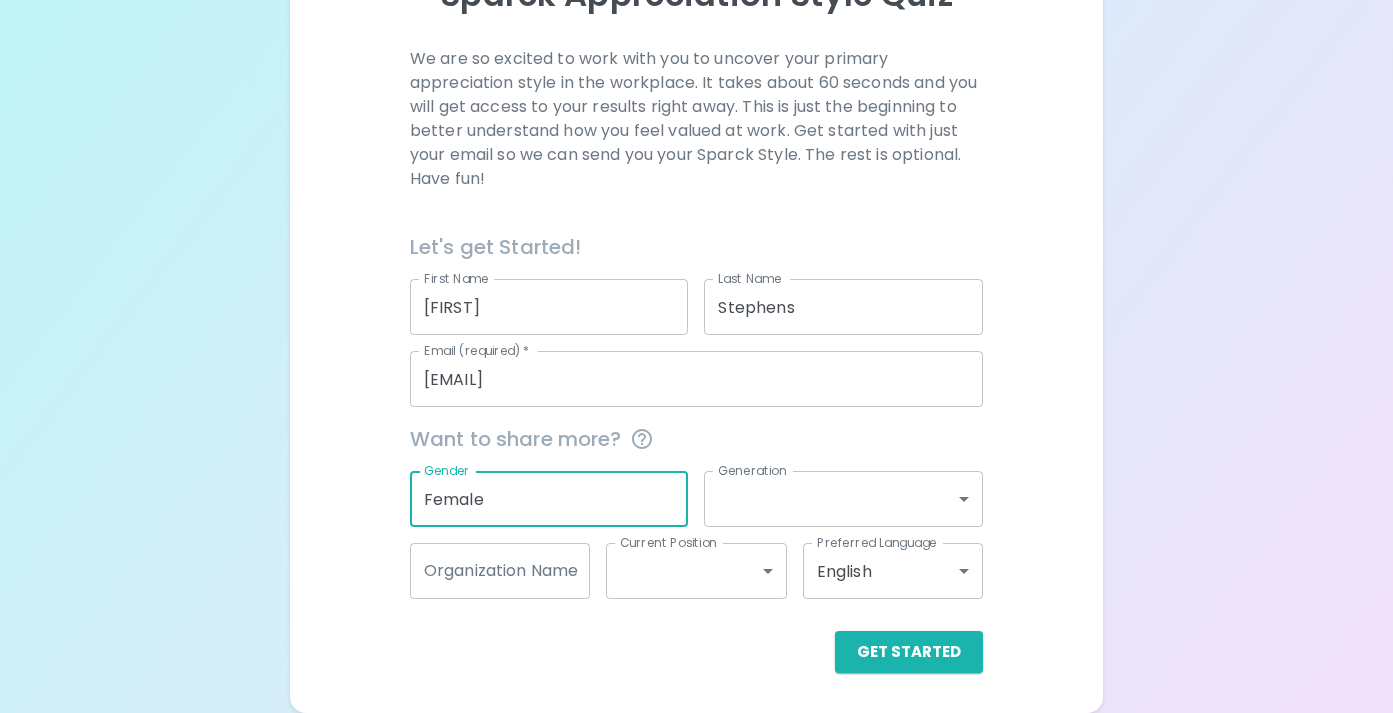type on "Female" 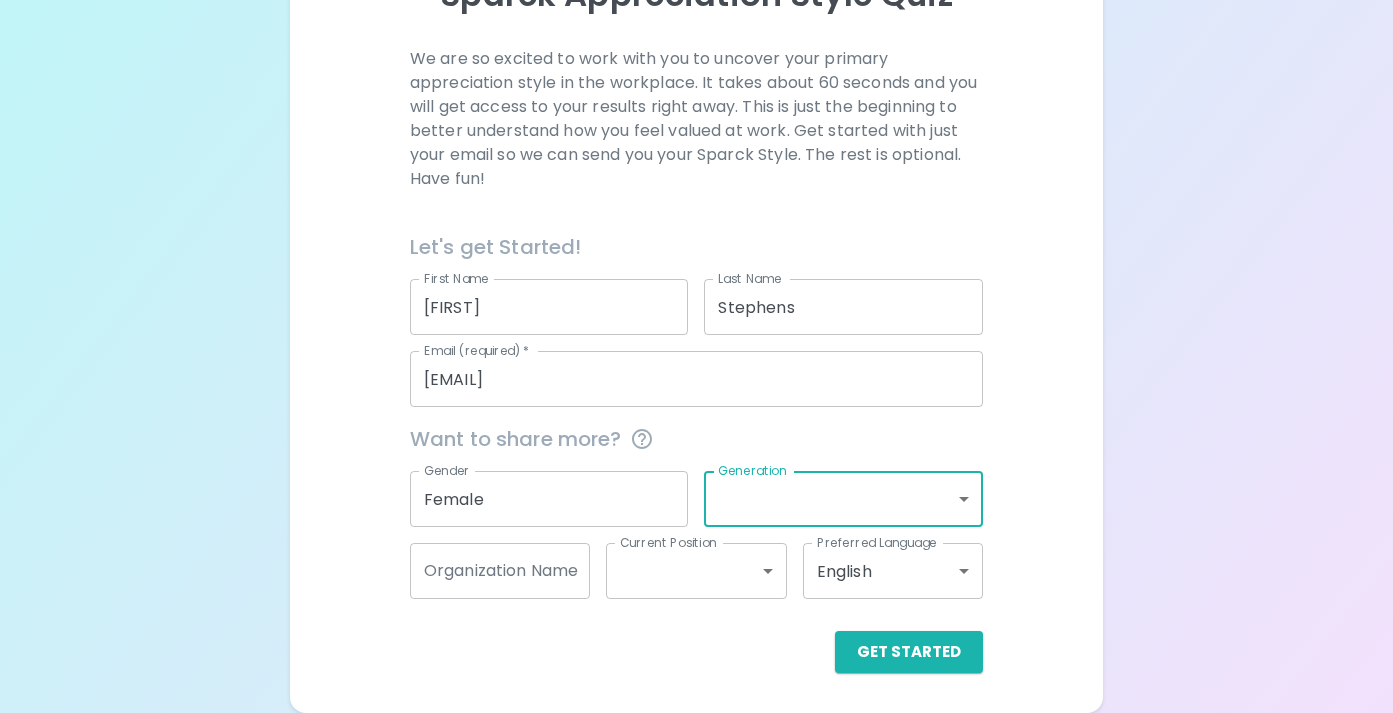 click on "First Name [FIRST] First Name Last Name [LAST] Last Name Email (required)   * [EMAIL] Email (required)   *" at bounding box center (696, 224) 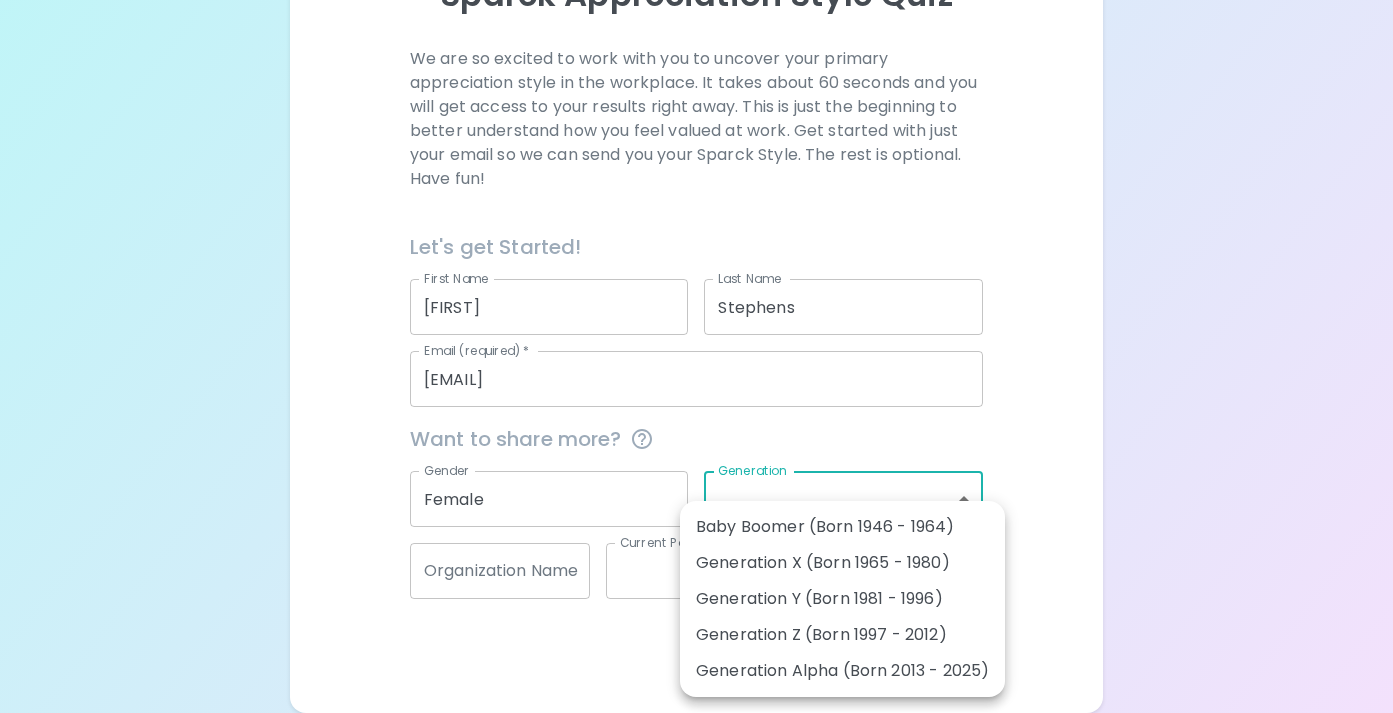 click on "Generation Y (Born 1981 - 1996)" at bounding box center (842, 599) 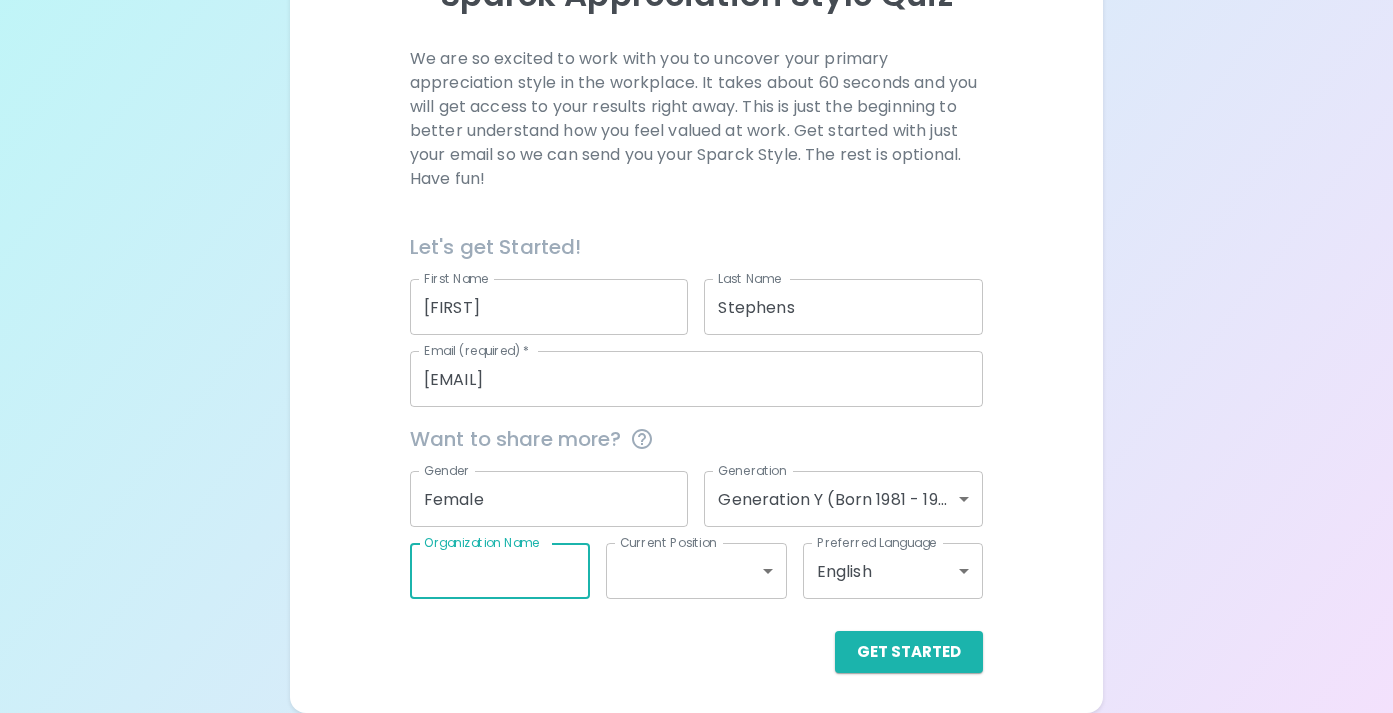 click on "Organization Name" at bounding box center [500, 571] 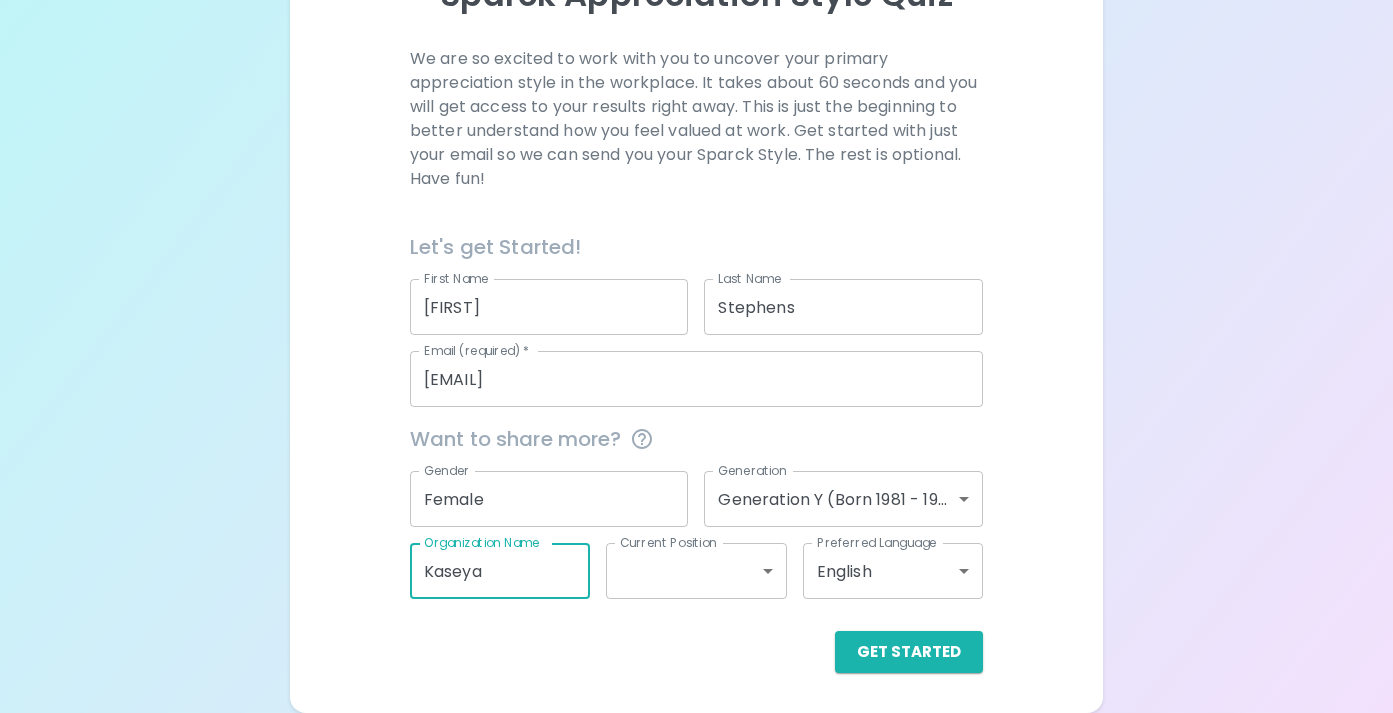 type on "Kaseya" 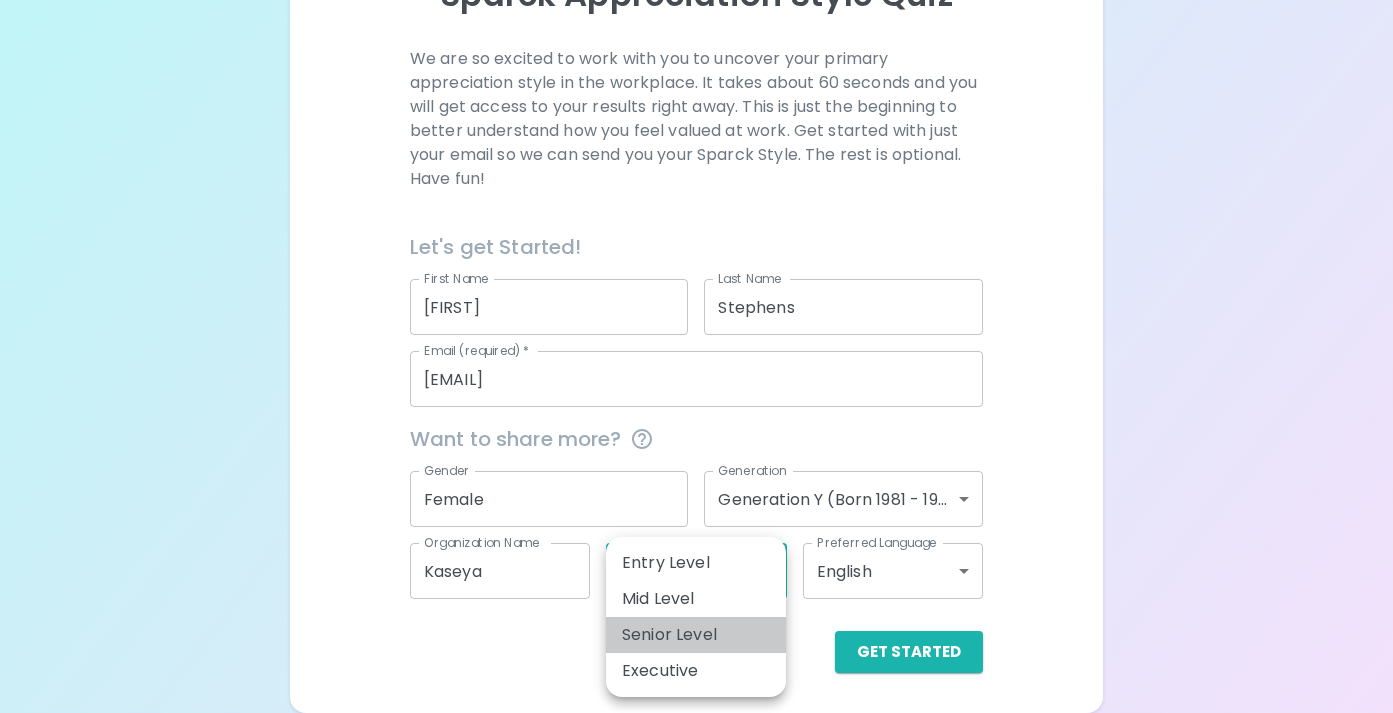 click on "Senior Level" at bounding box center [696, 635] 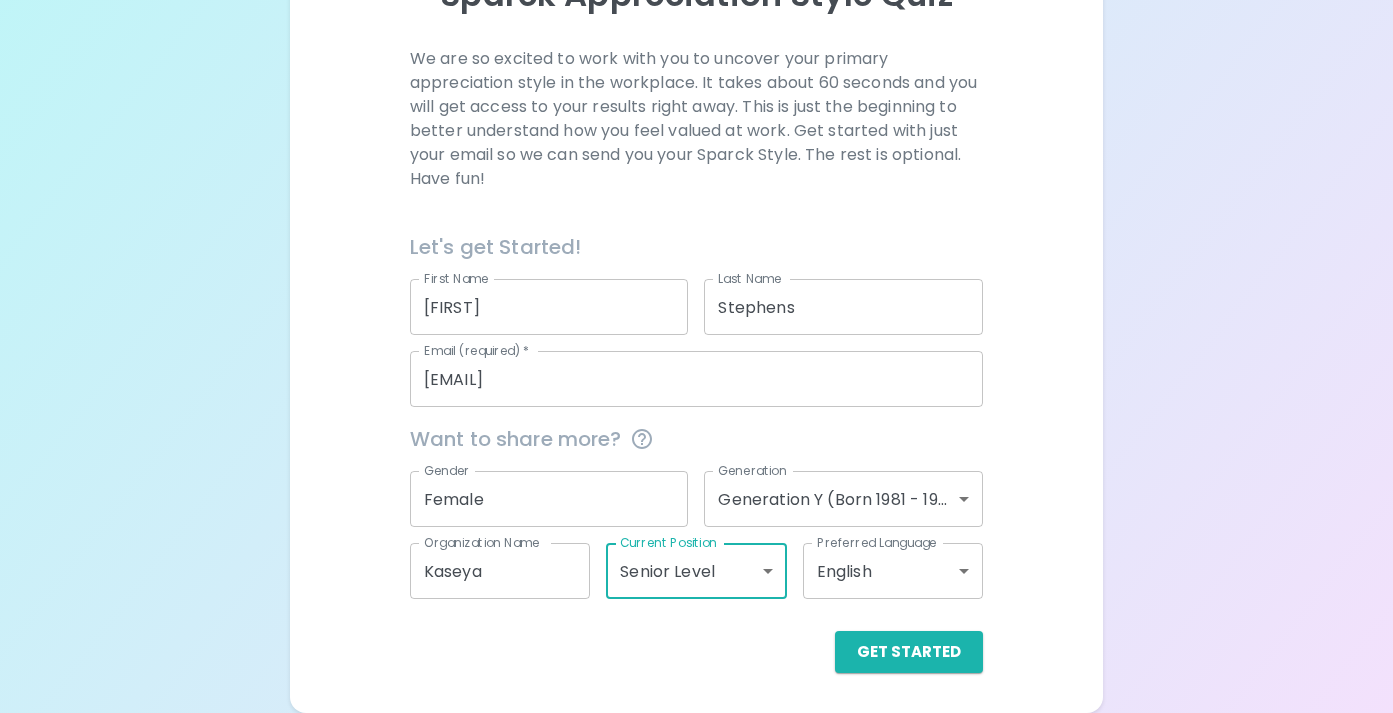 click on "First Name [FIRST] First Name Last Name [LAST] Last Name Email (required)   * [EMAIL] Email (required)   *" at bounding box center (696, 224) 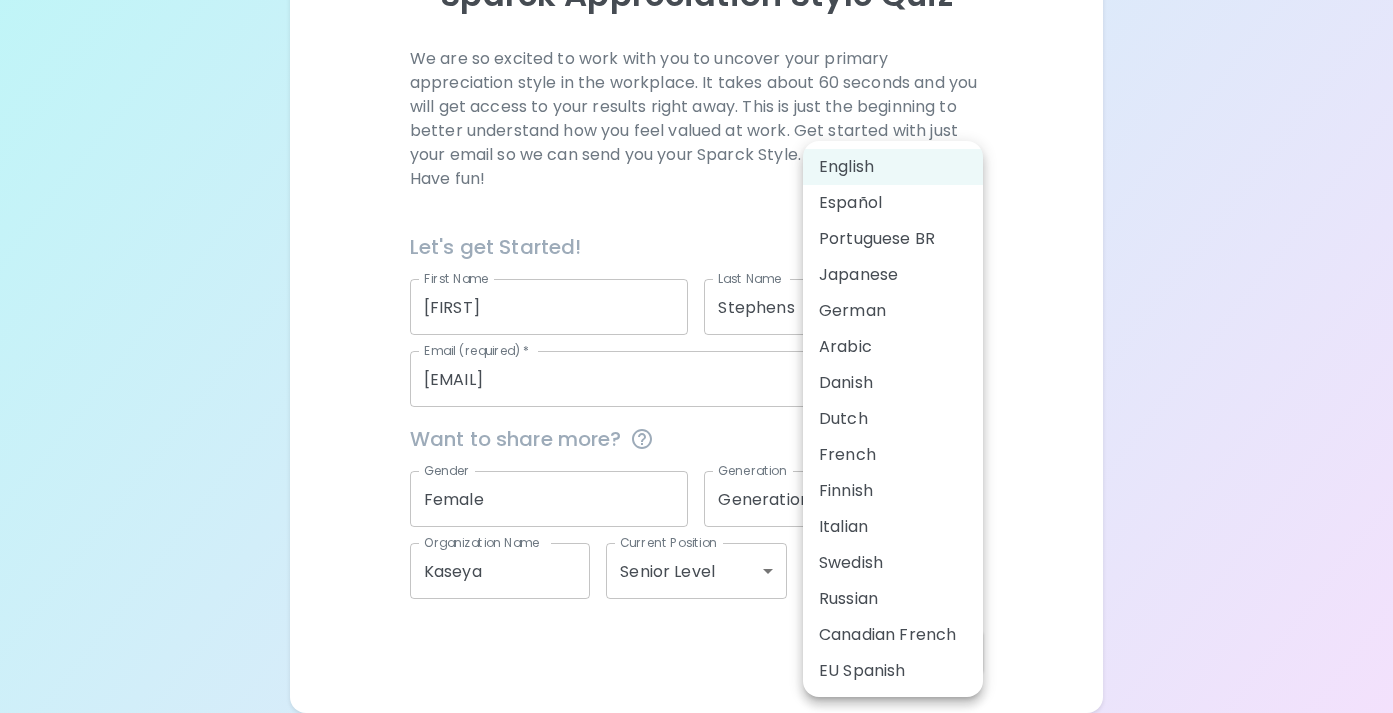 click on "Russian" at bounding box center [893, 599] 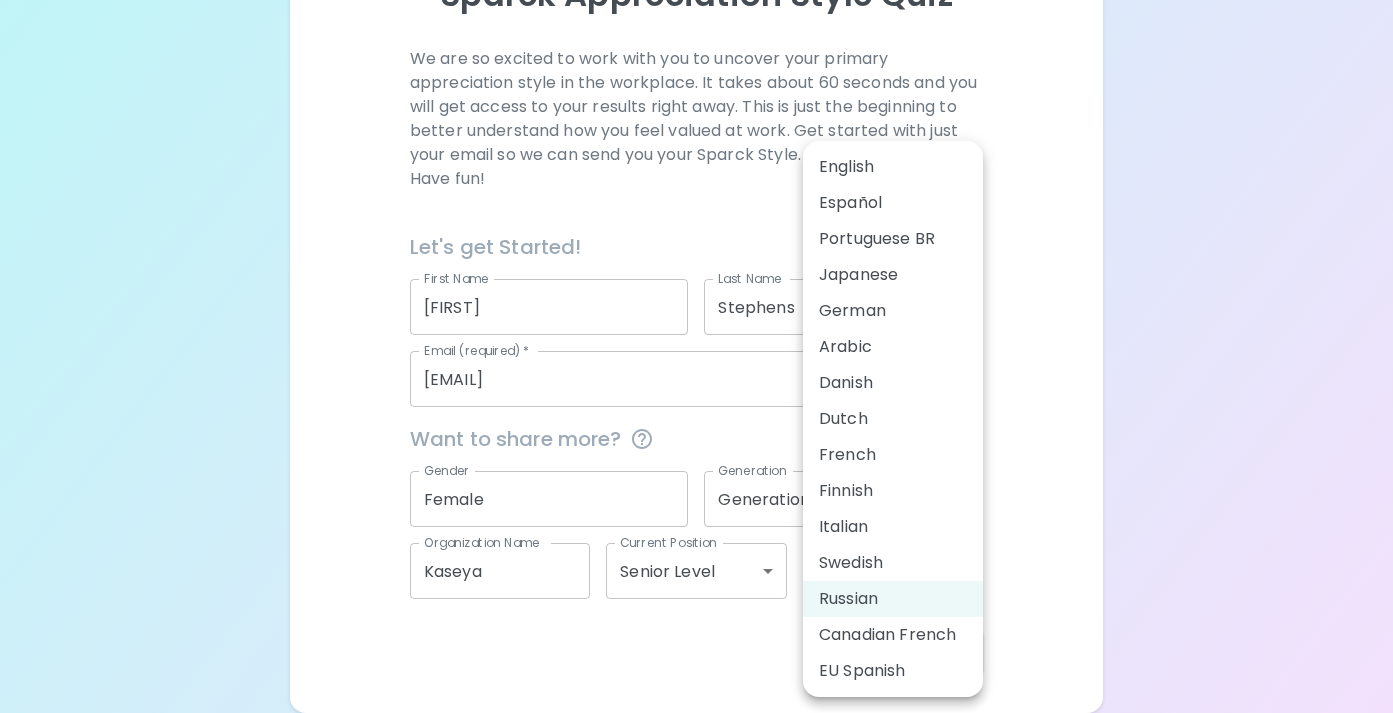 click on "First Name [FIRST] First Name Last Name [LAST] Last Name Email (required)   * [EMAIL] Email (required)   * Preferred Language Russian [LANG] Preferred Language" at bounding box center [696, 224] 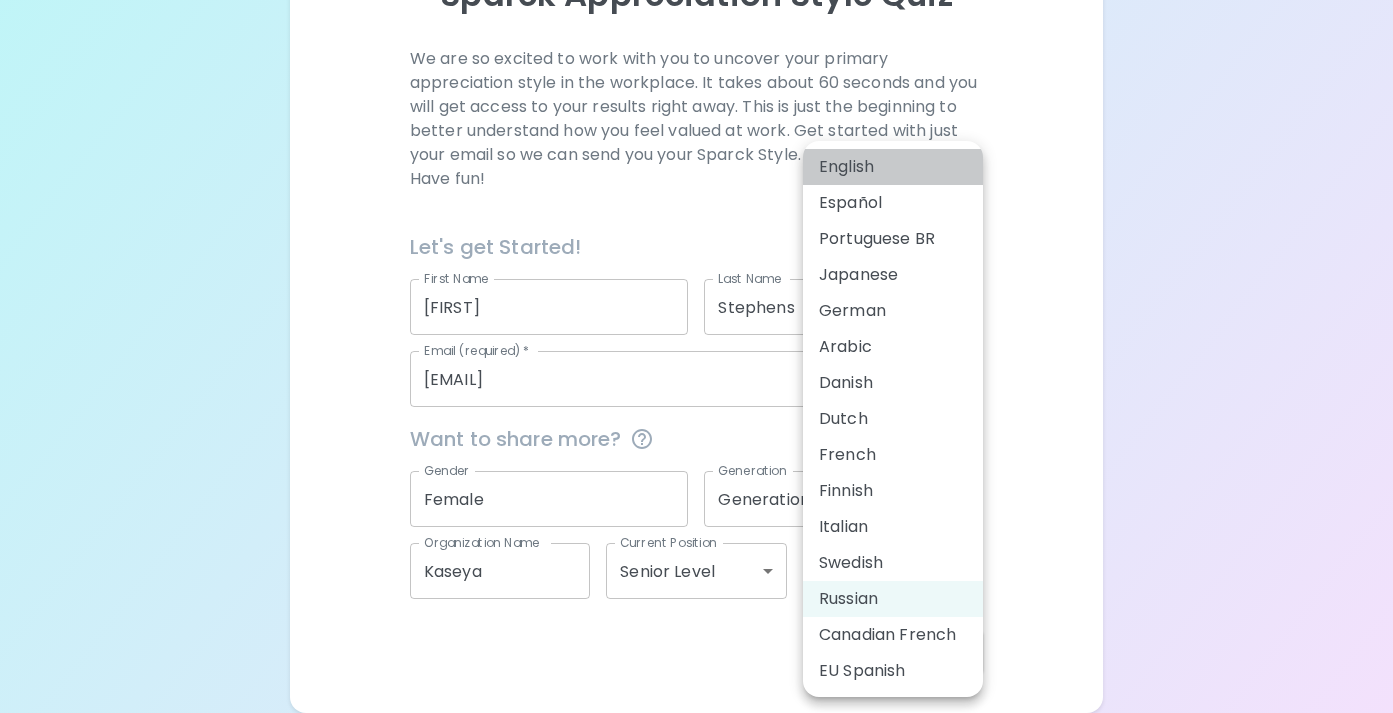 click on "English" at bounding box center (893, 167) 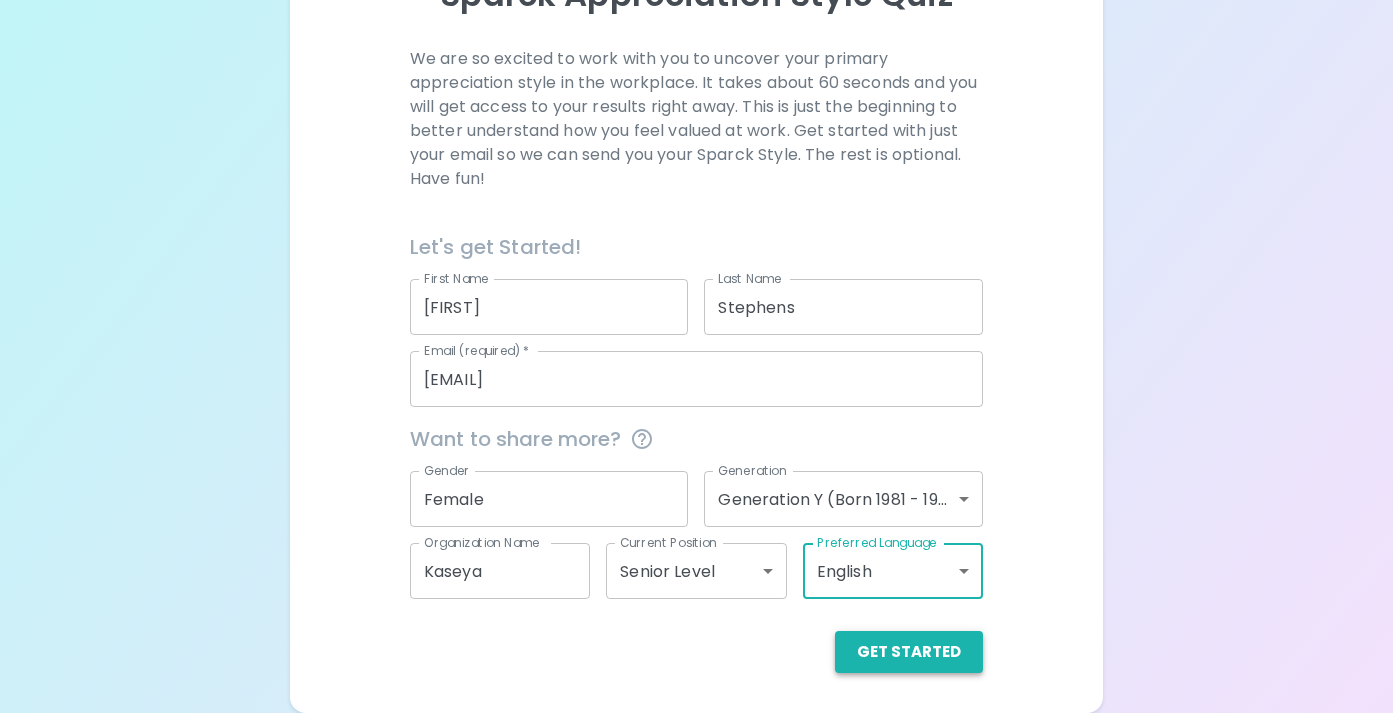 click on "Get Started" at bounding box center [909, 652] 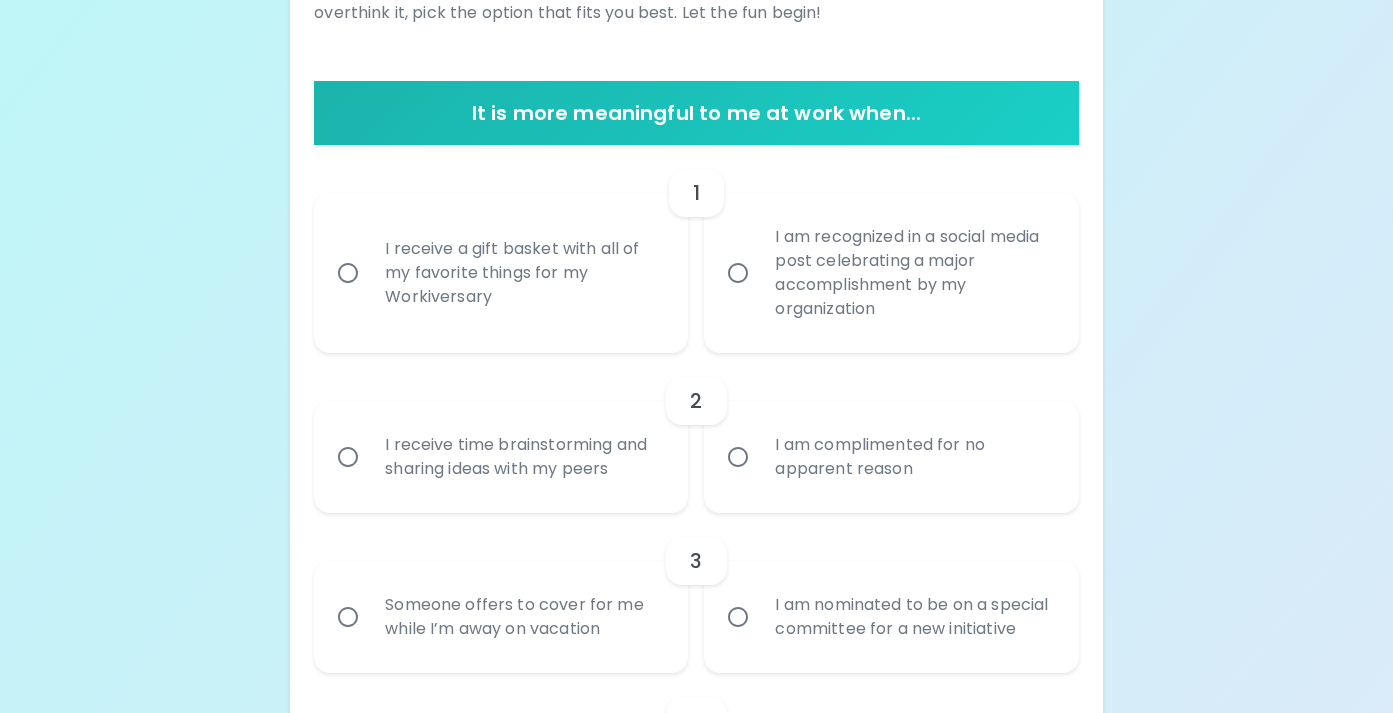 scroll, scrollTop: 339, scrollLeft: 0, axis: vertical 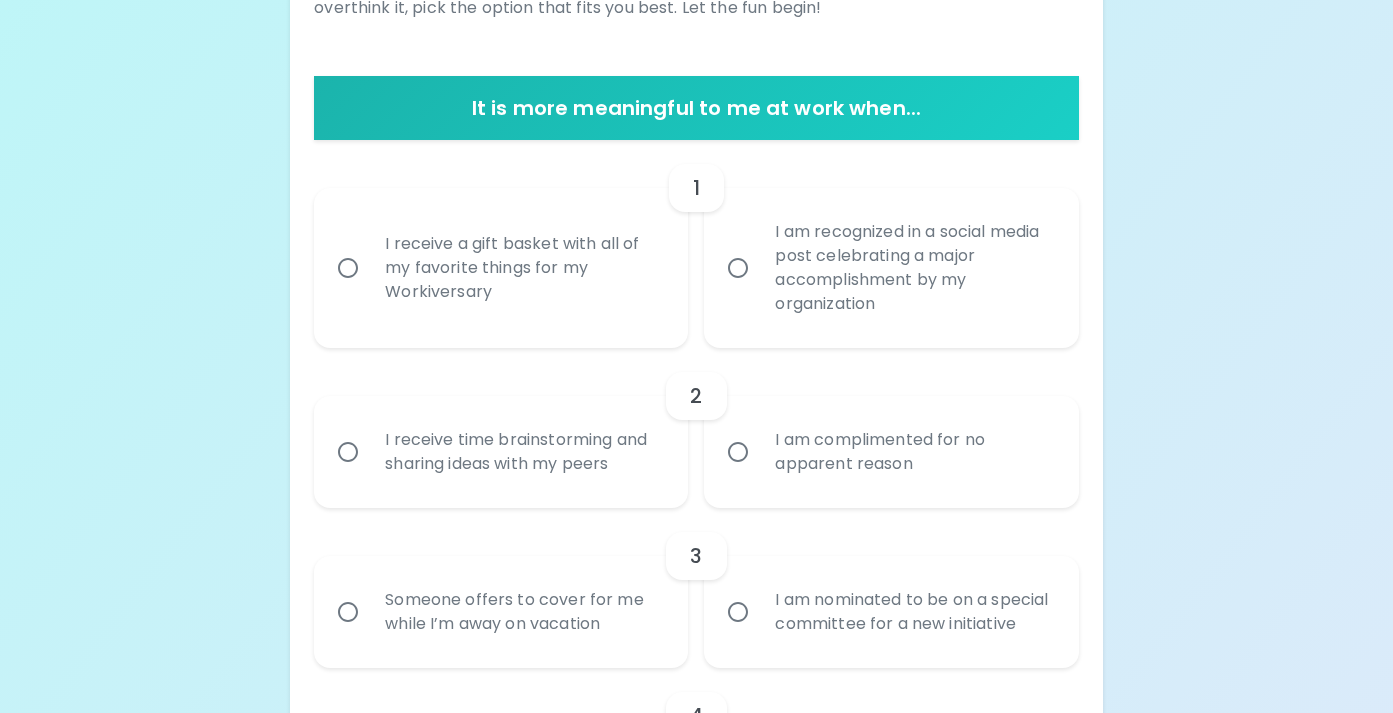click on "I receive a gift basket with all of my favorite things for my Workiversary" at bounding box center (523, 268) 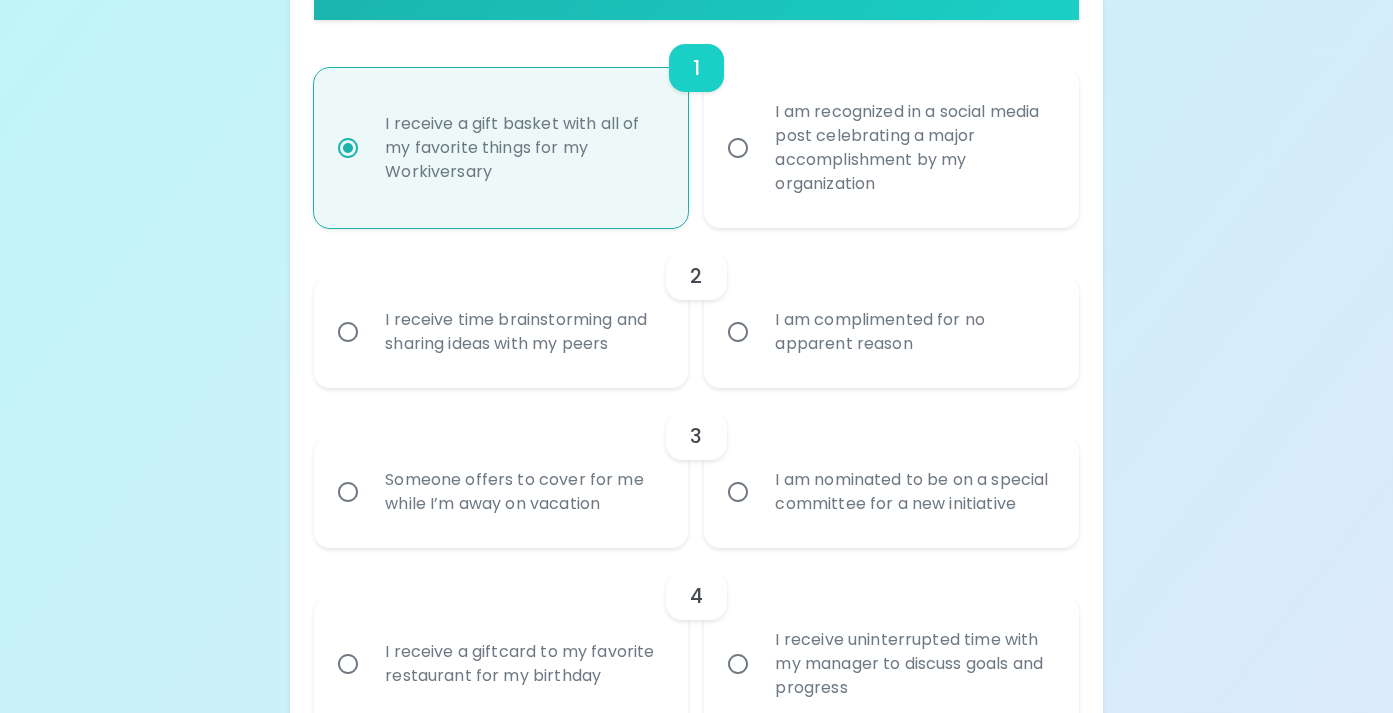 scroll, scrollTop: 458, scrollLeft: 0, axis: vertical 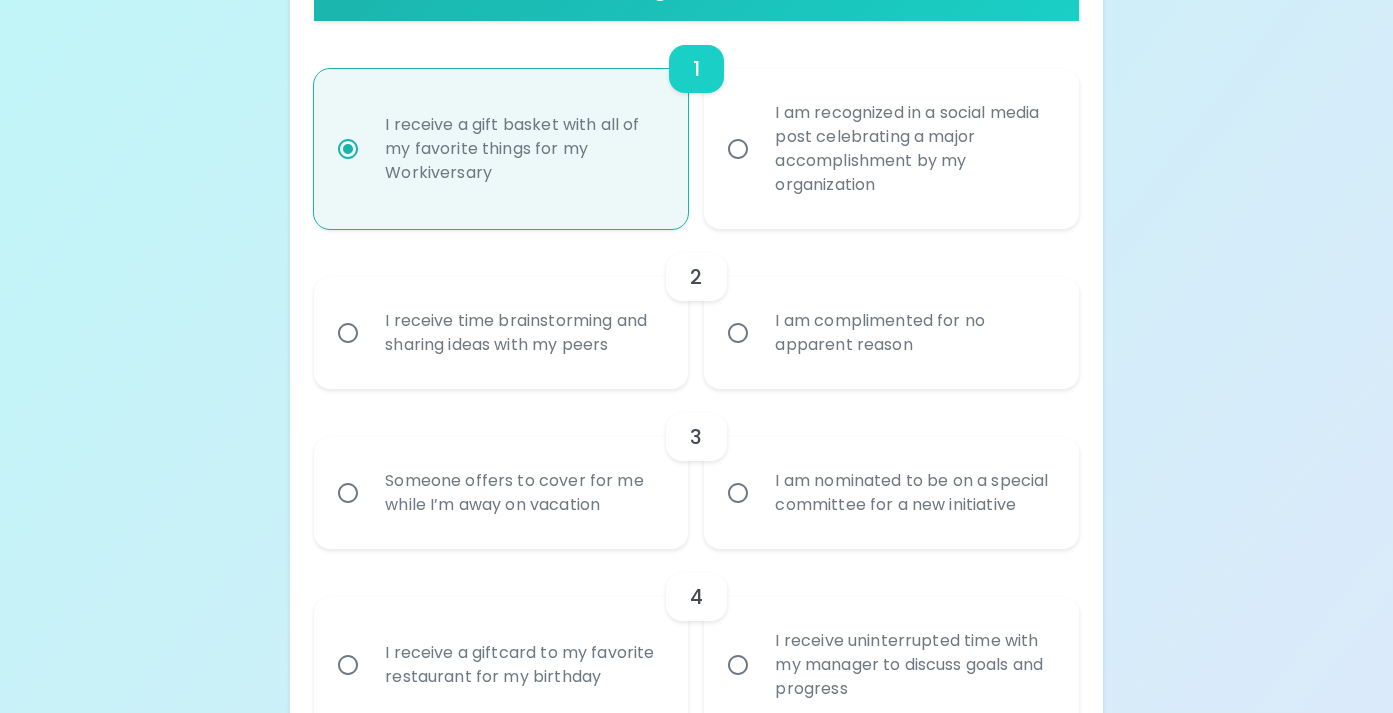 click on "I am complimented for no apparent reason" at bounding box center (913, 333) 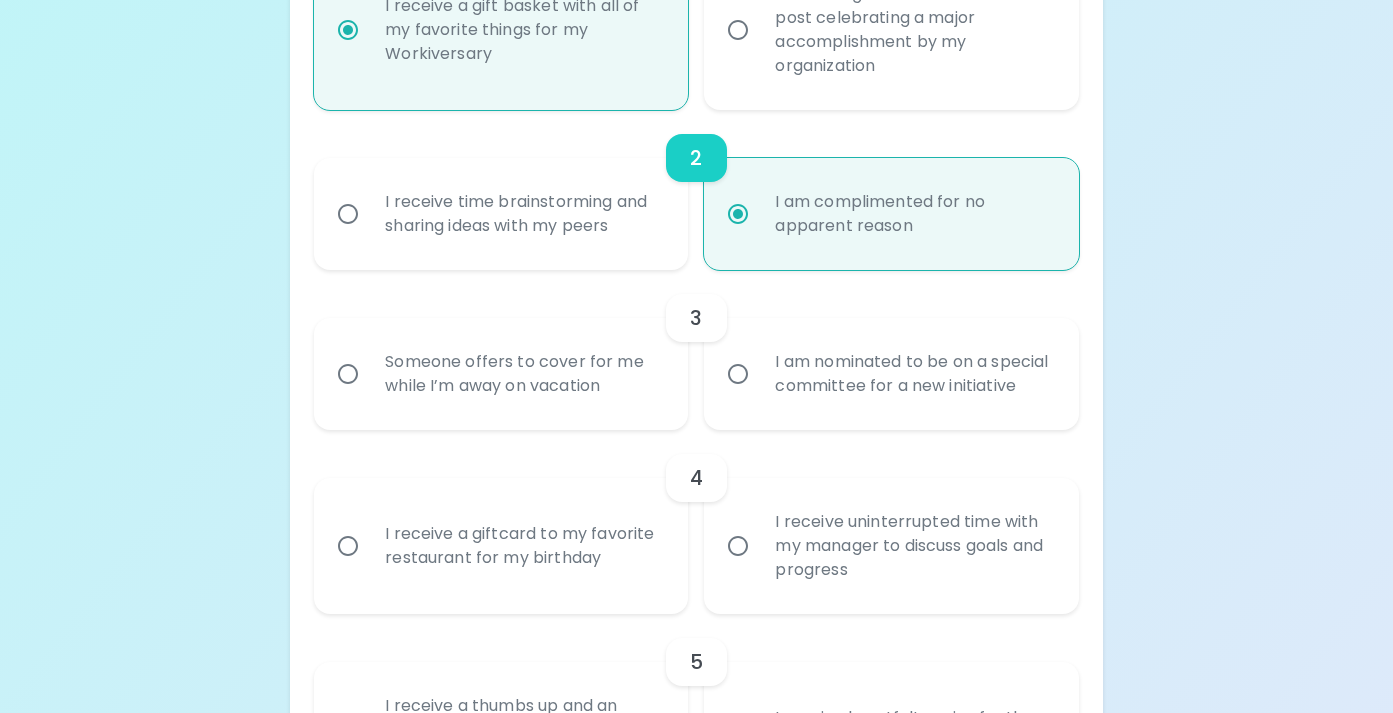 scroll, scrollTop: 583, scrollLeft: 0, axis: vertical 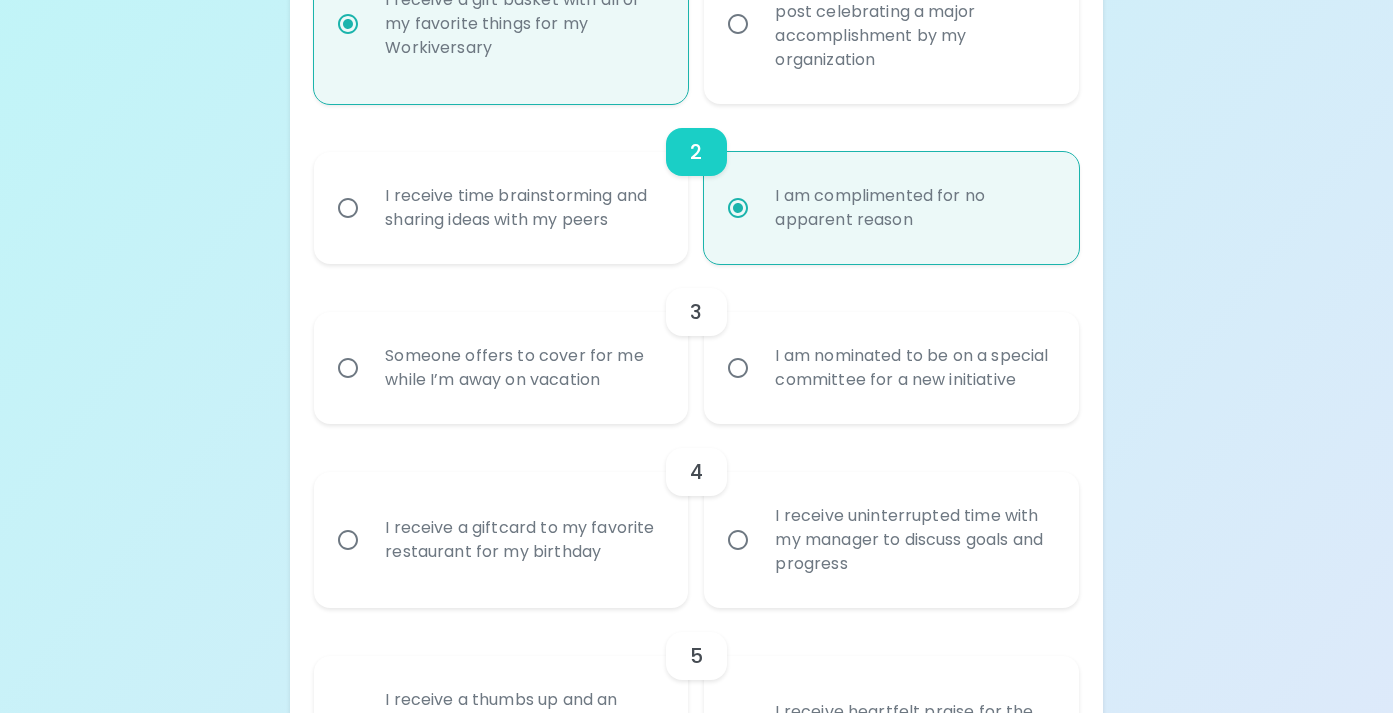 radio on "true" 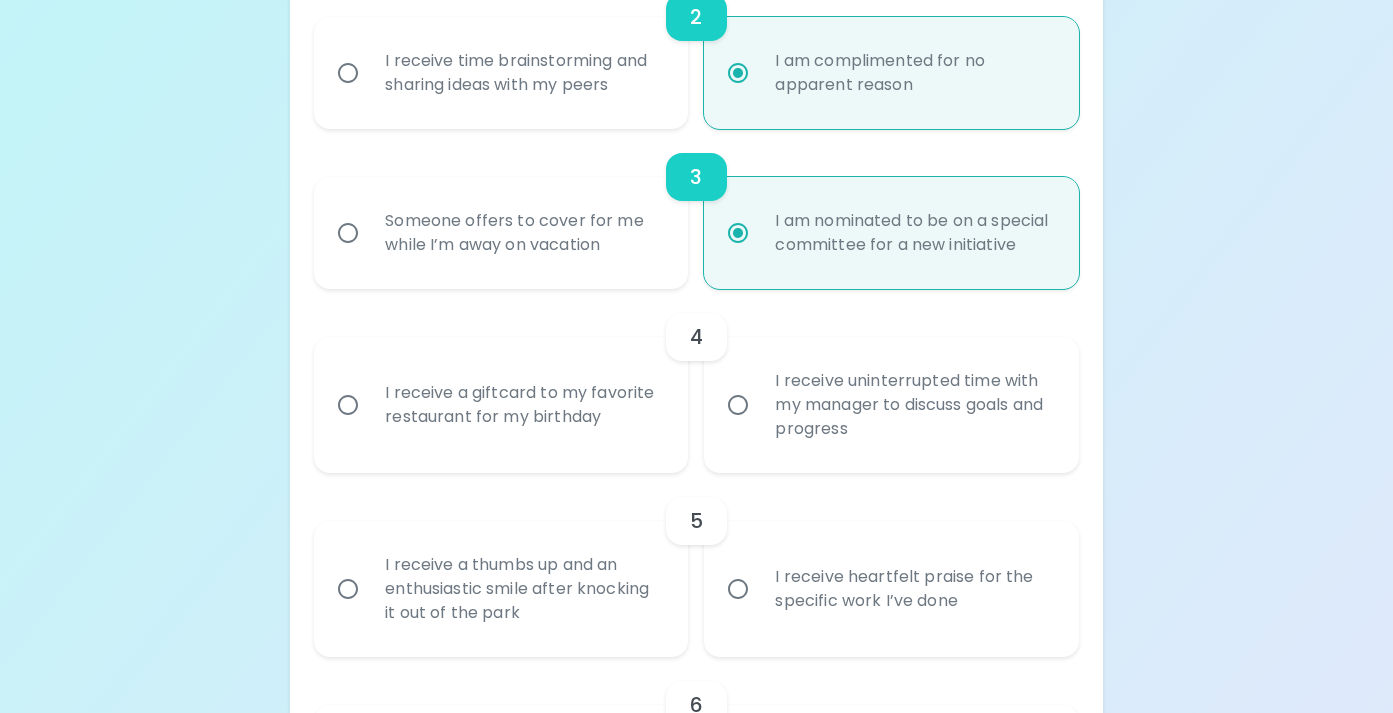scroll, scrollTop: 743, scrollLeft: 0, axis: vertical 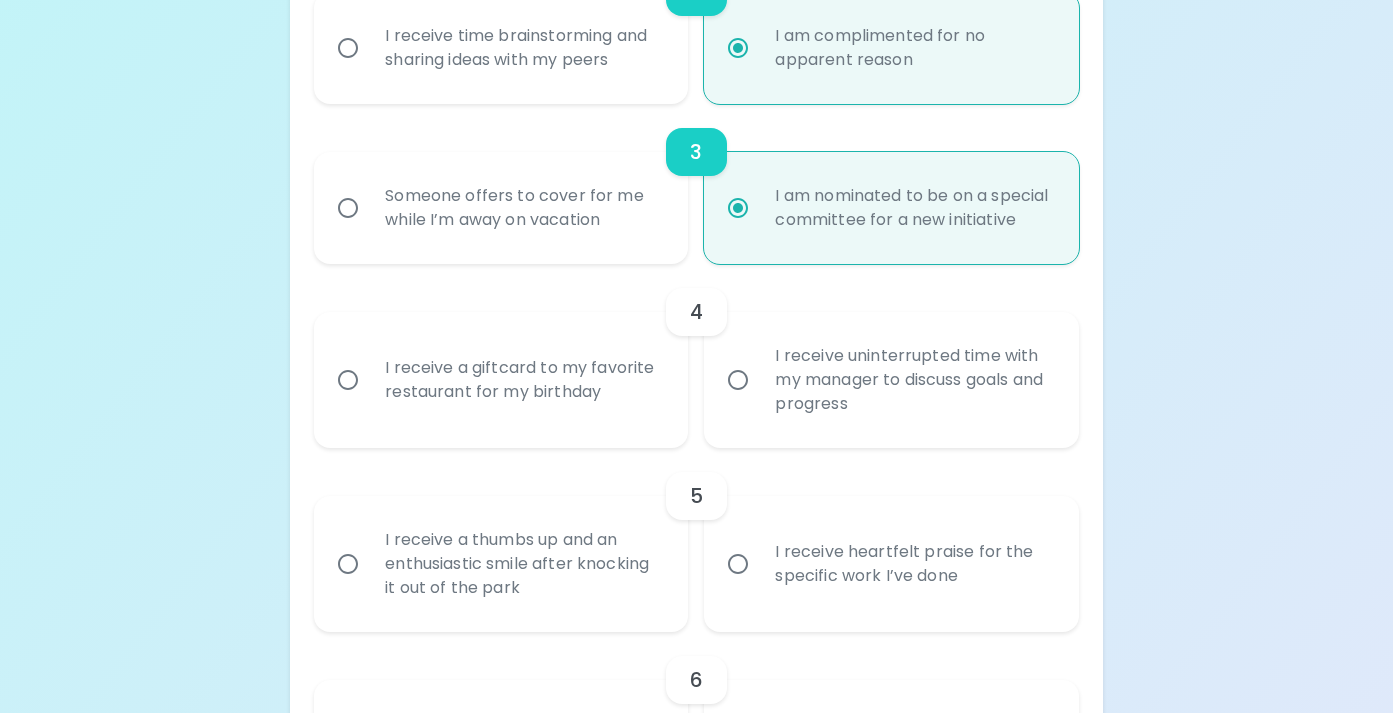 radio on "true" 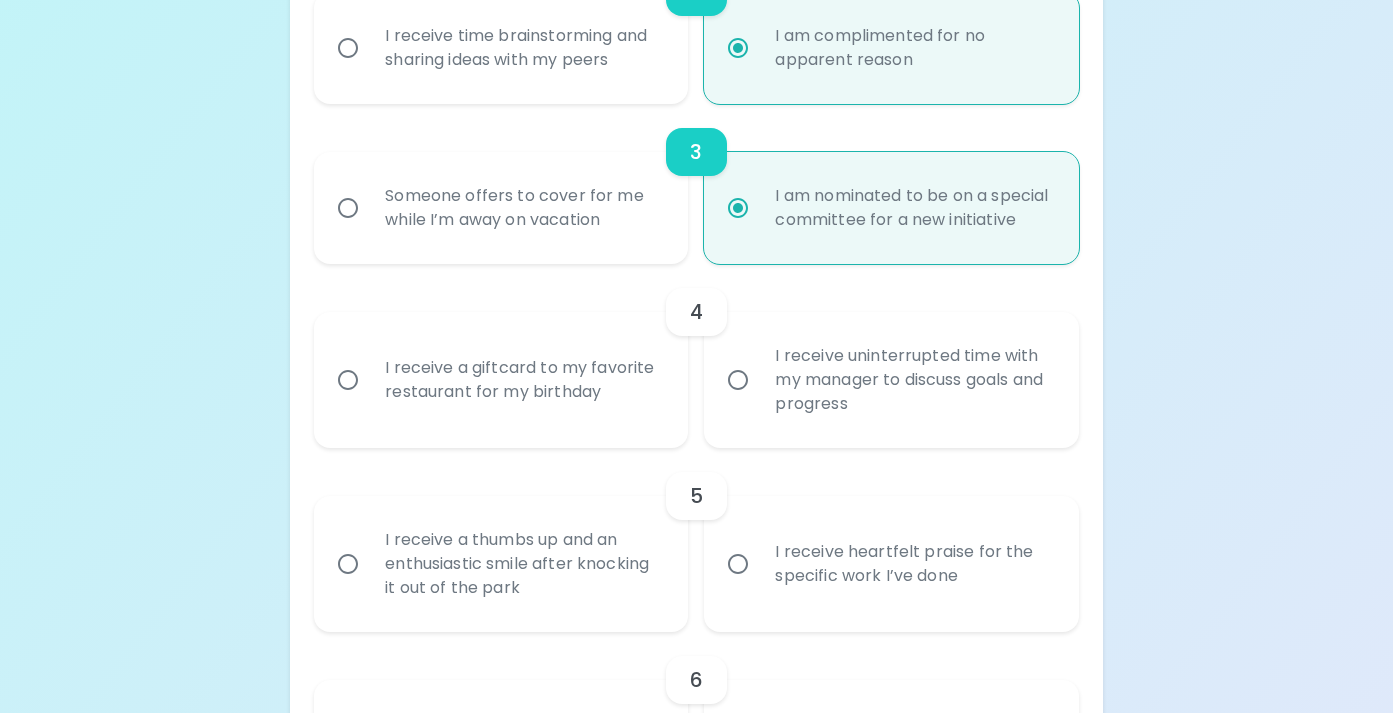 radio on "false" 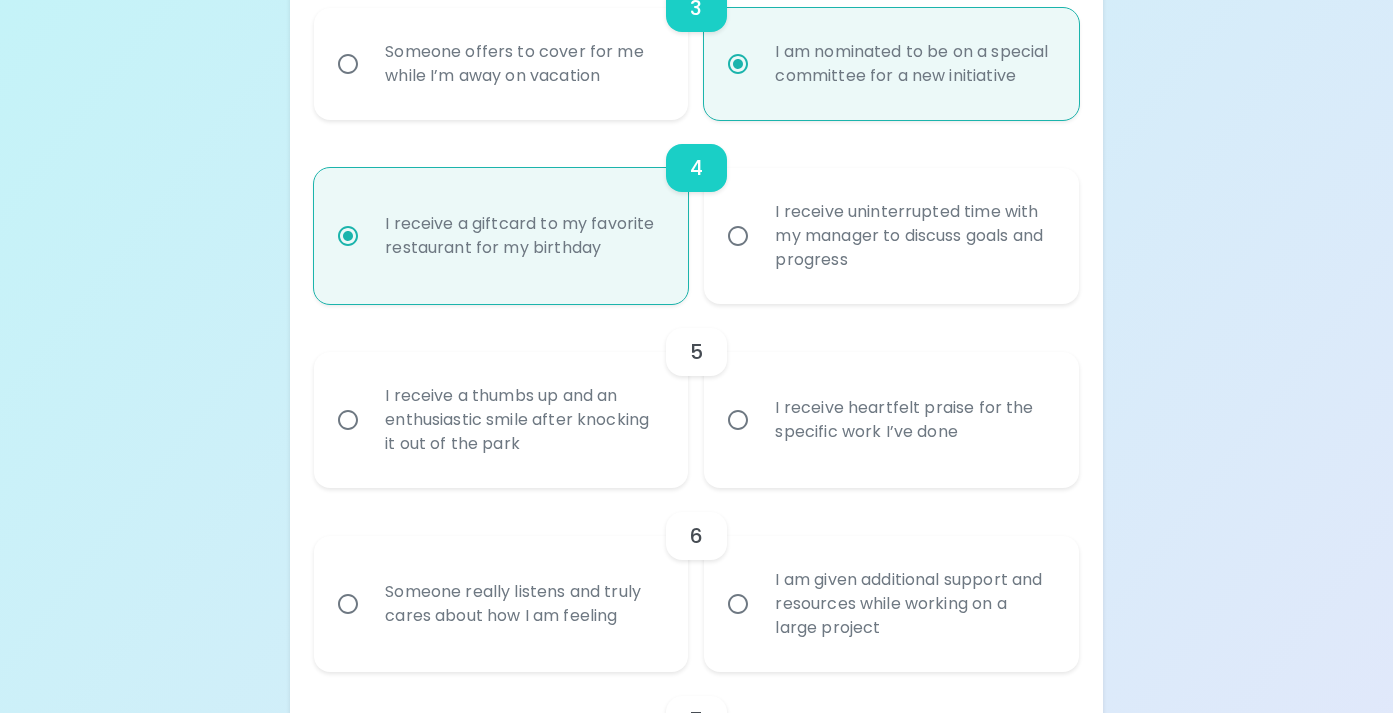 scroll, scrollTop: 903, scrollLeft: 0, axis: vertical 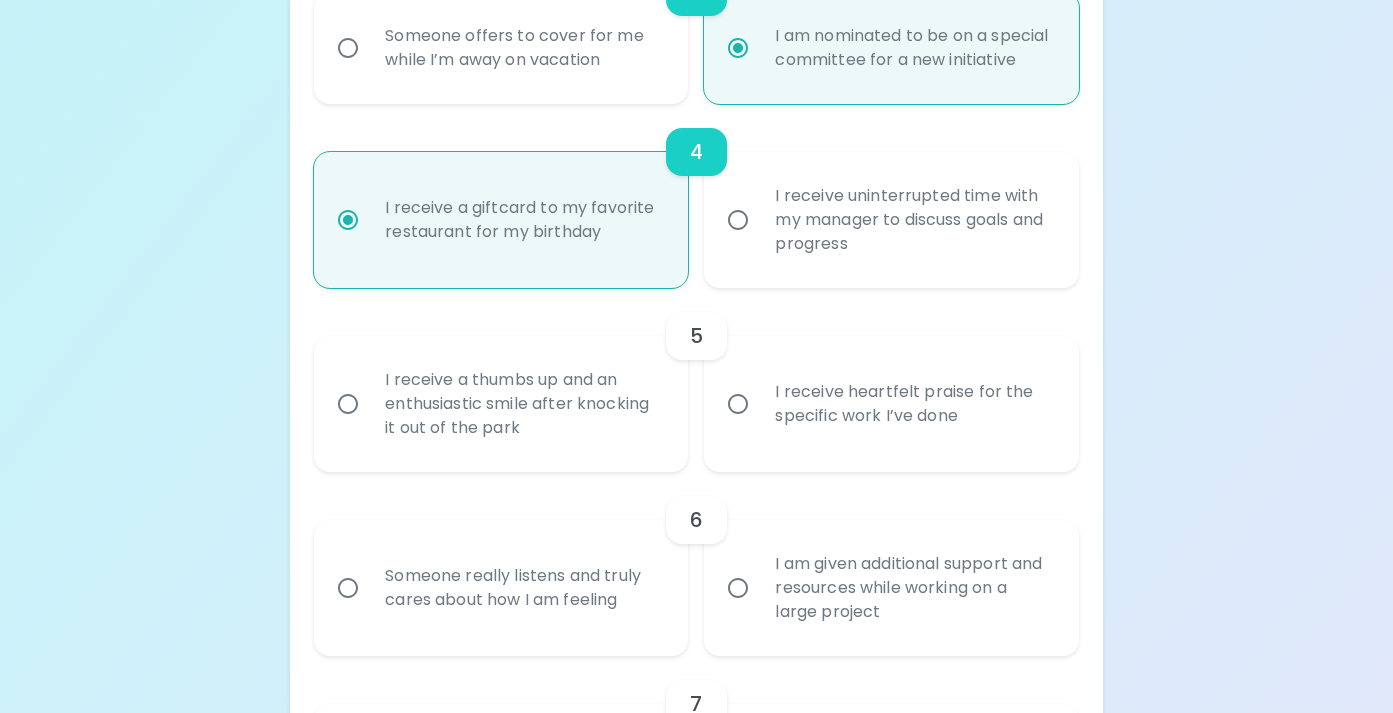 radio on "true" 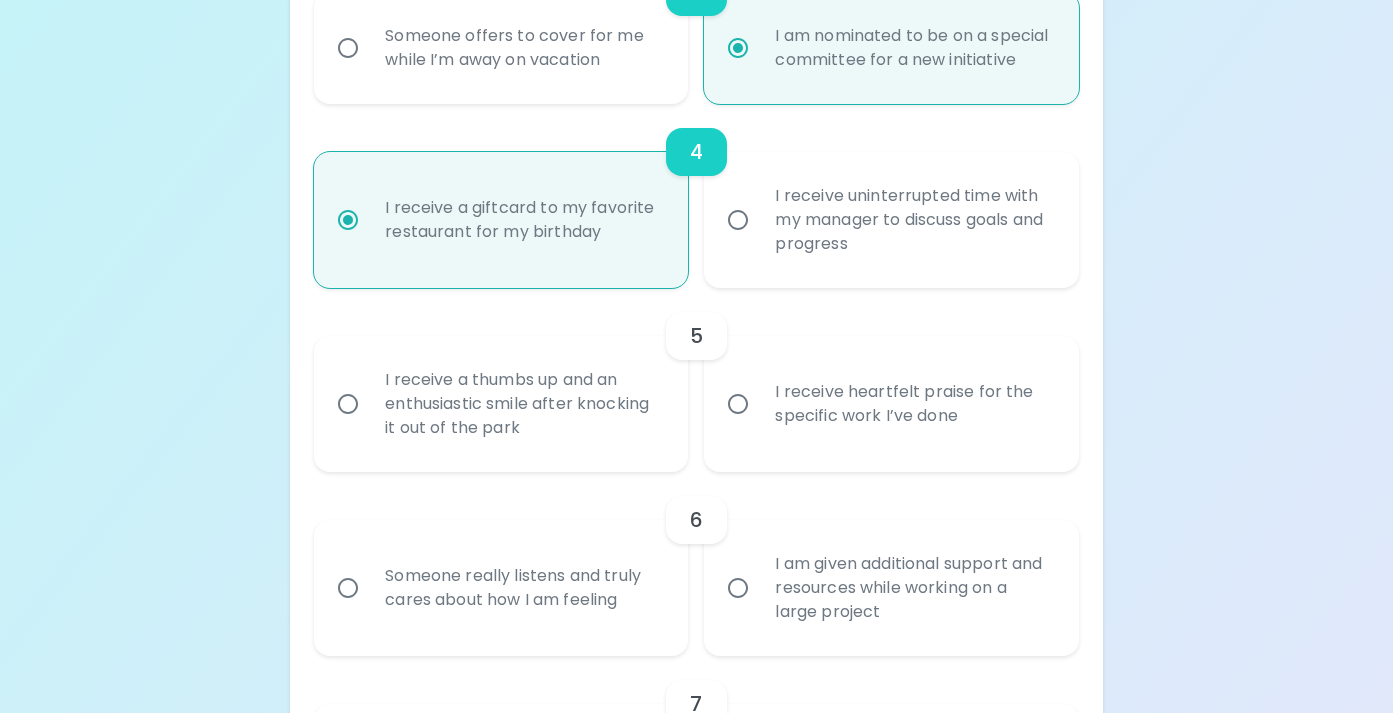 radio on "false" 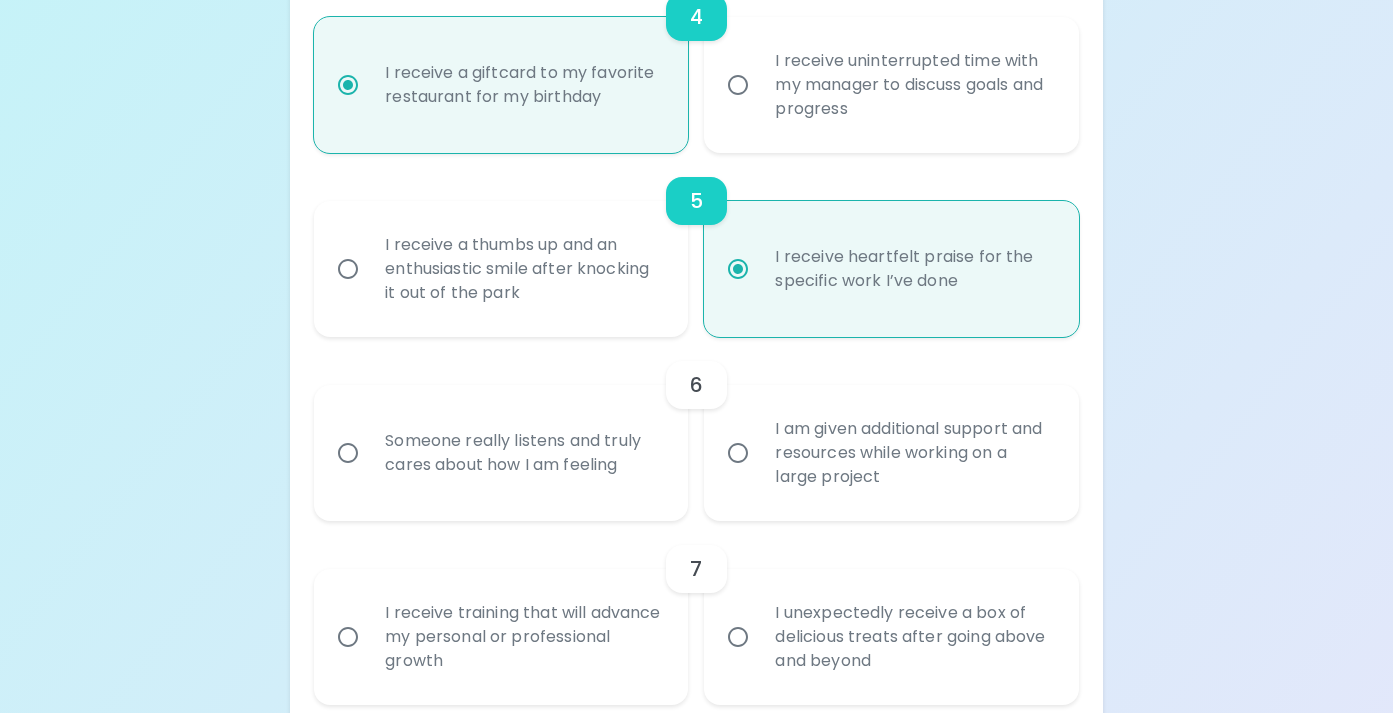scroll, scrollTop: 1063, scrollLeft: 0, axis: vertical 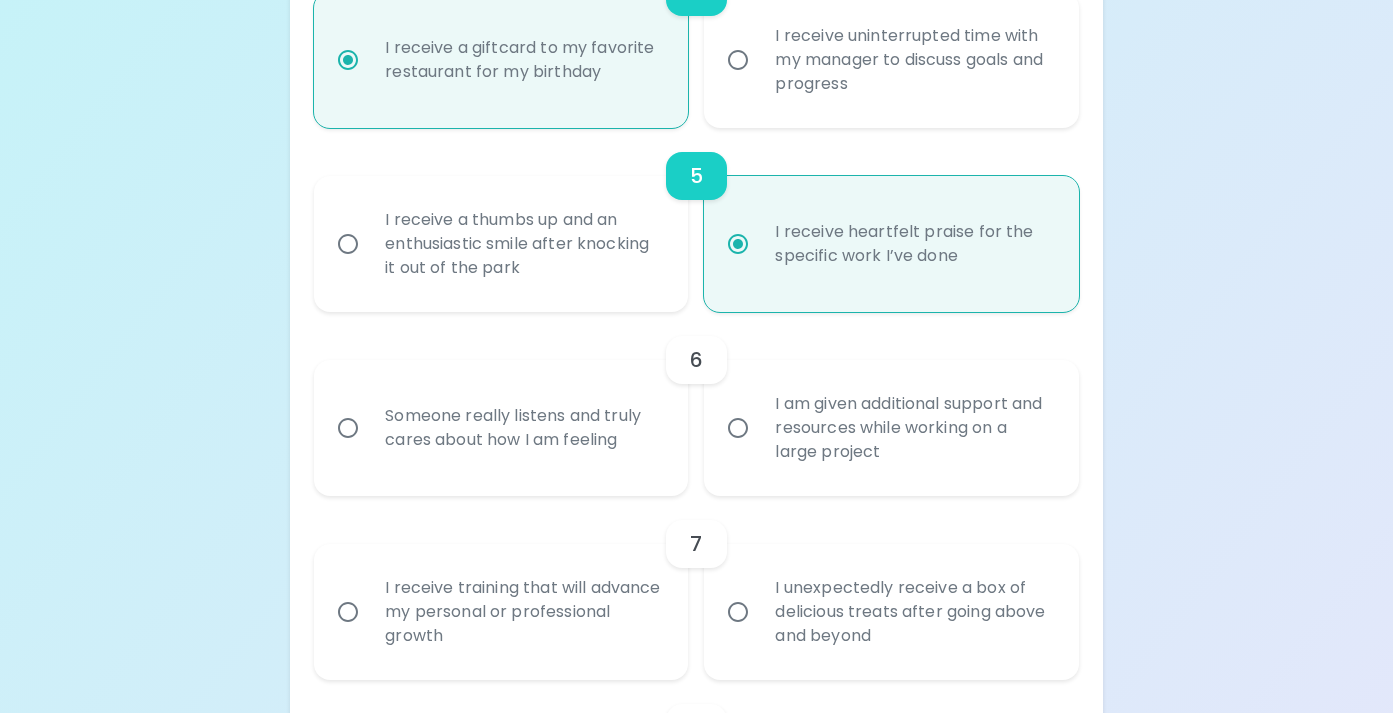radio on "true" 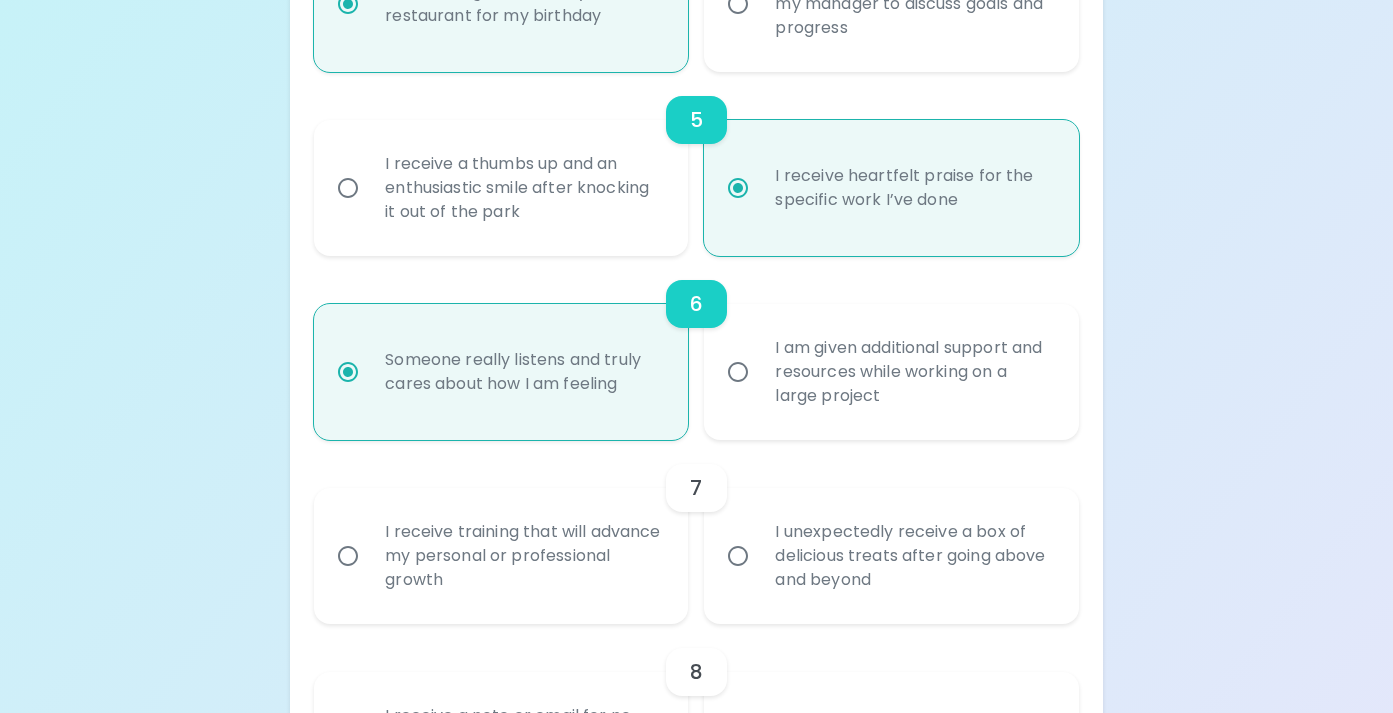 scroll, scrollTop: 1122, scrollLeft: 0, axis: vertical 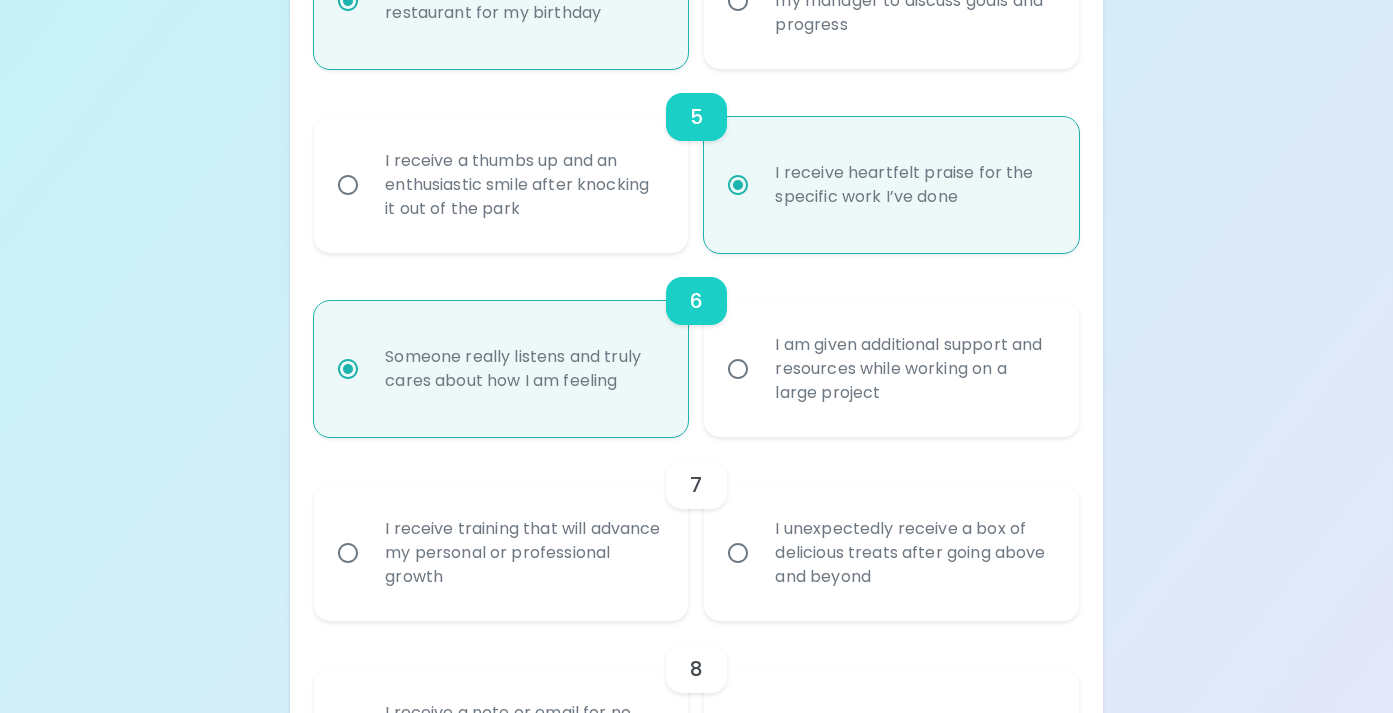 radio on "true" 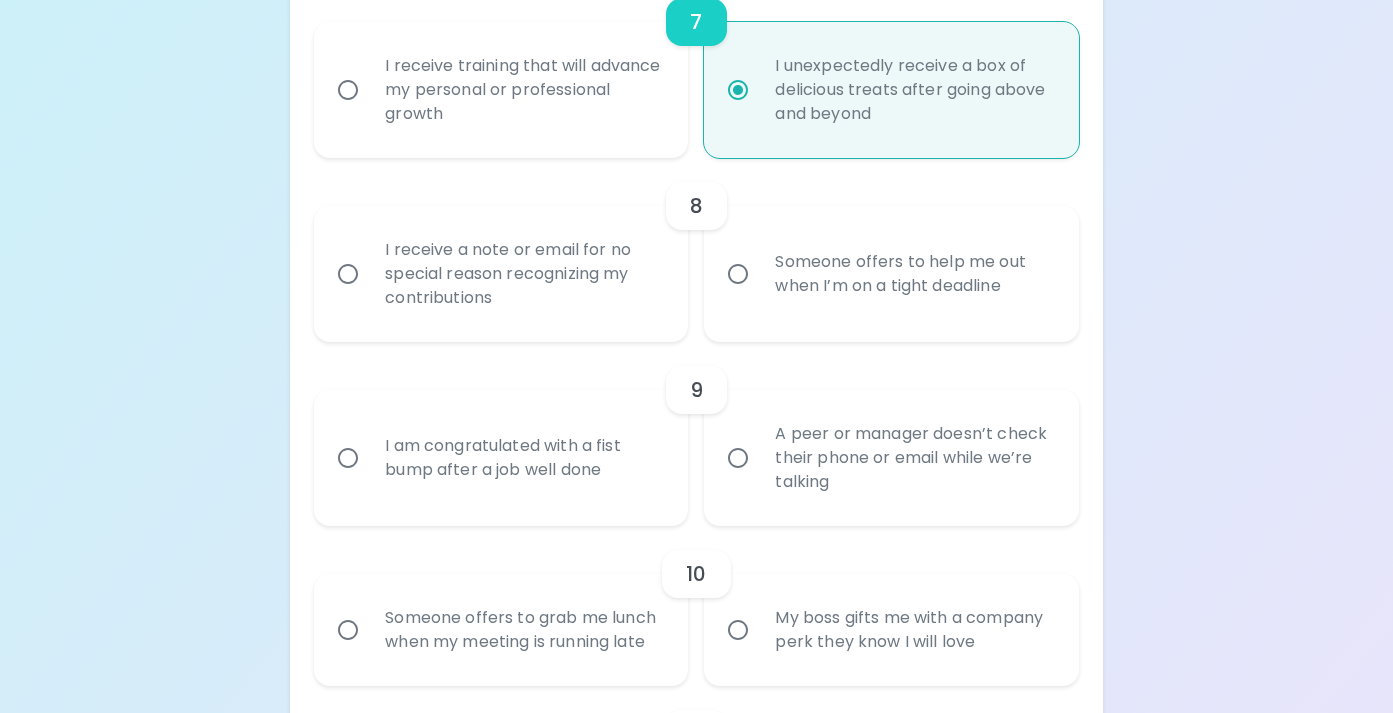 scroll, scrollTop: 1591, scrollLeft: 0, axis: vertical 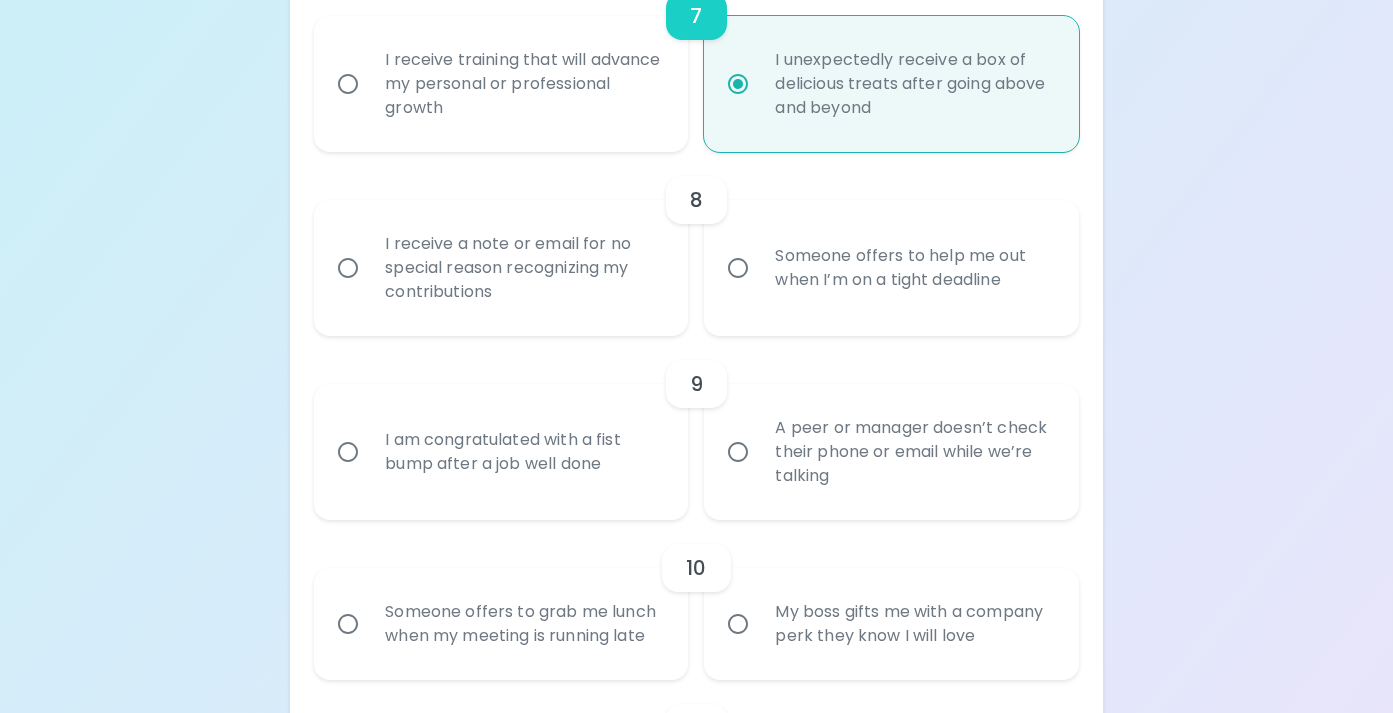 radio on "true" 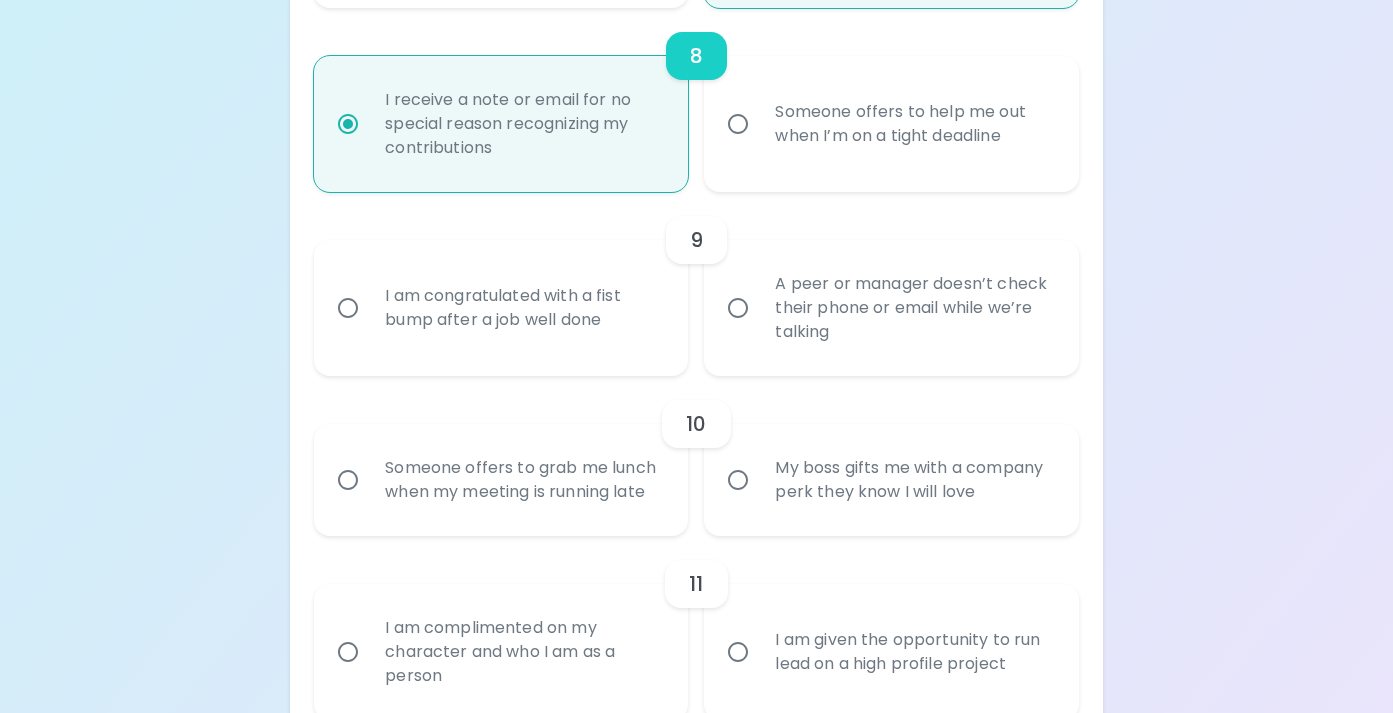 scroll, scrollTop: 1751, scrollLeft: 0, axis: vertical 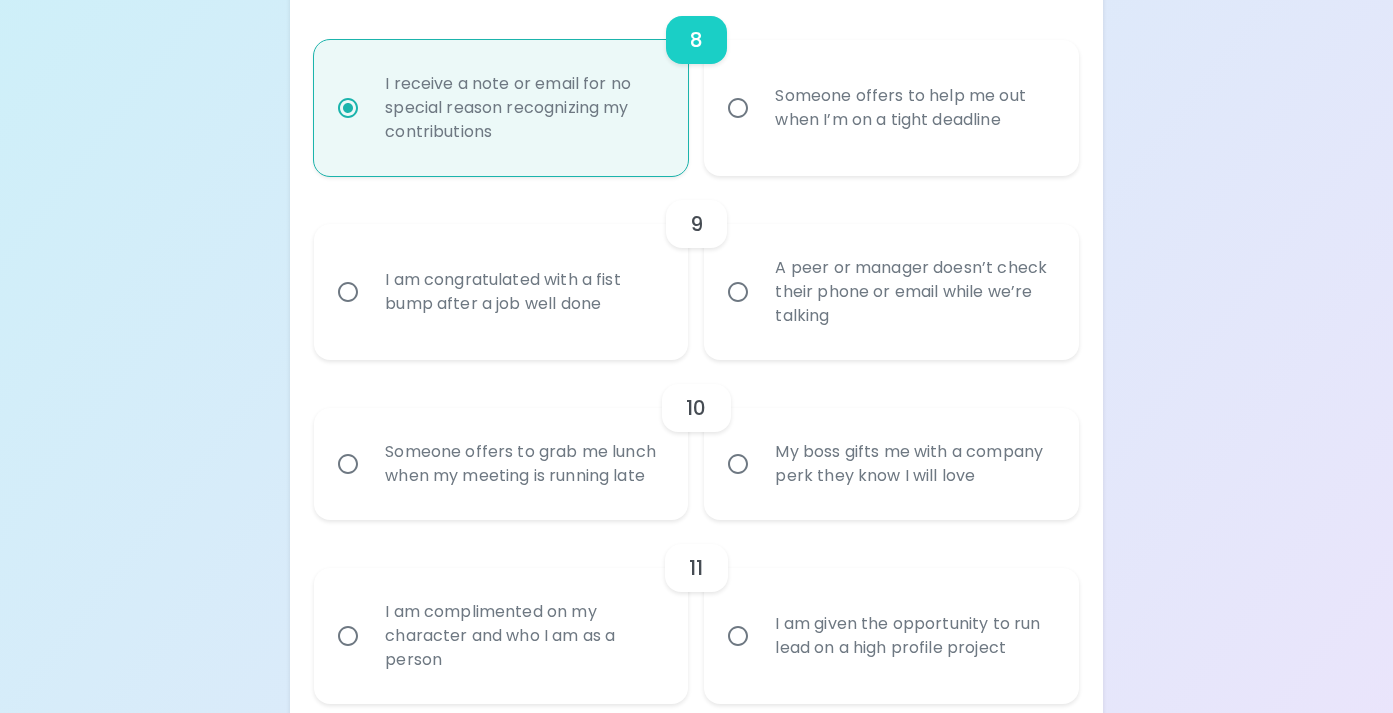 radio on "true" 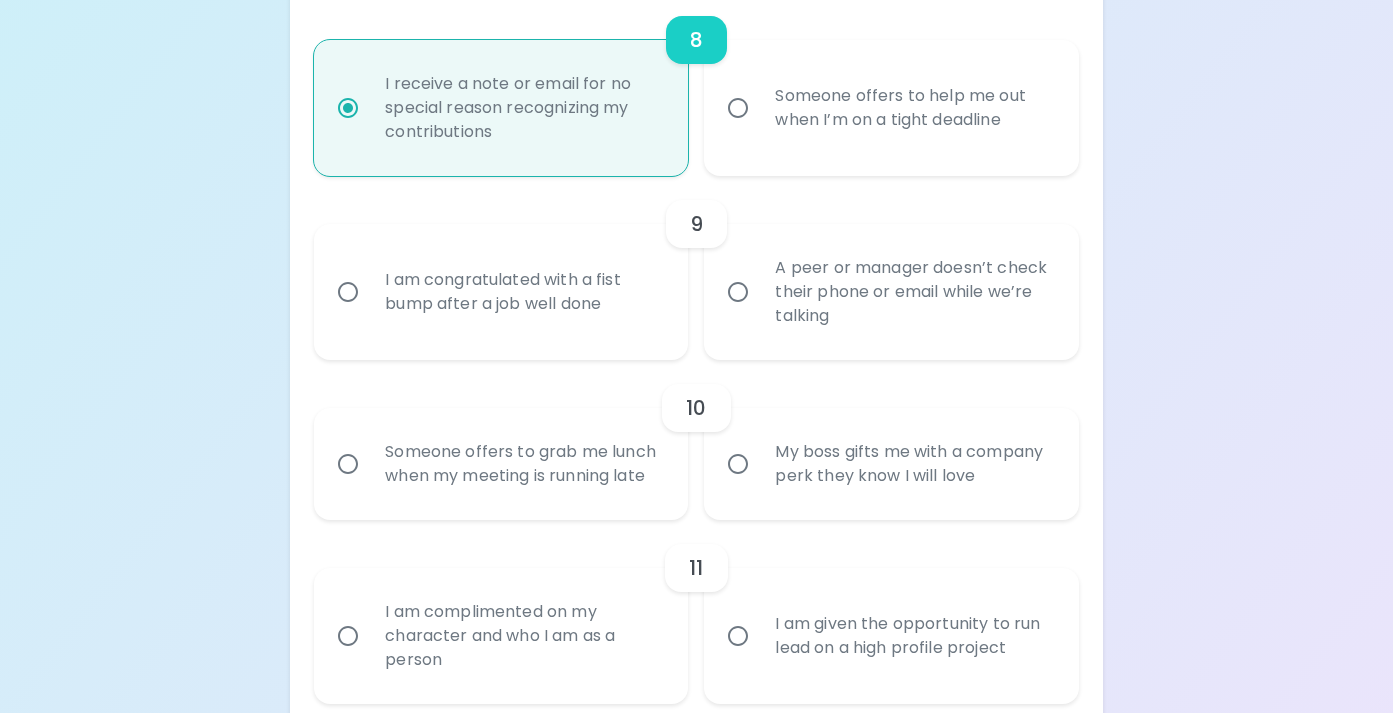 radio on "false" 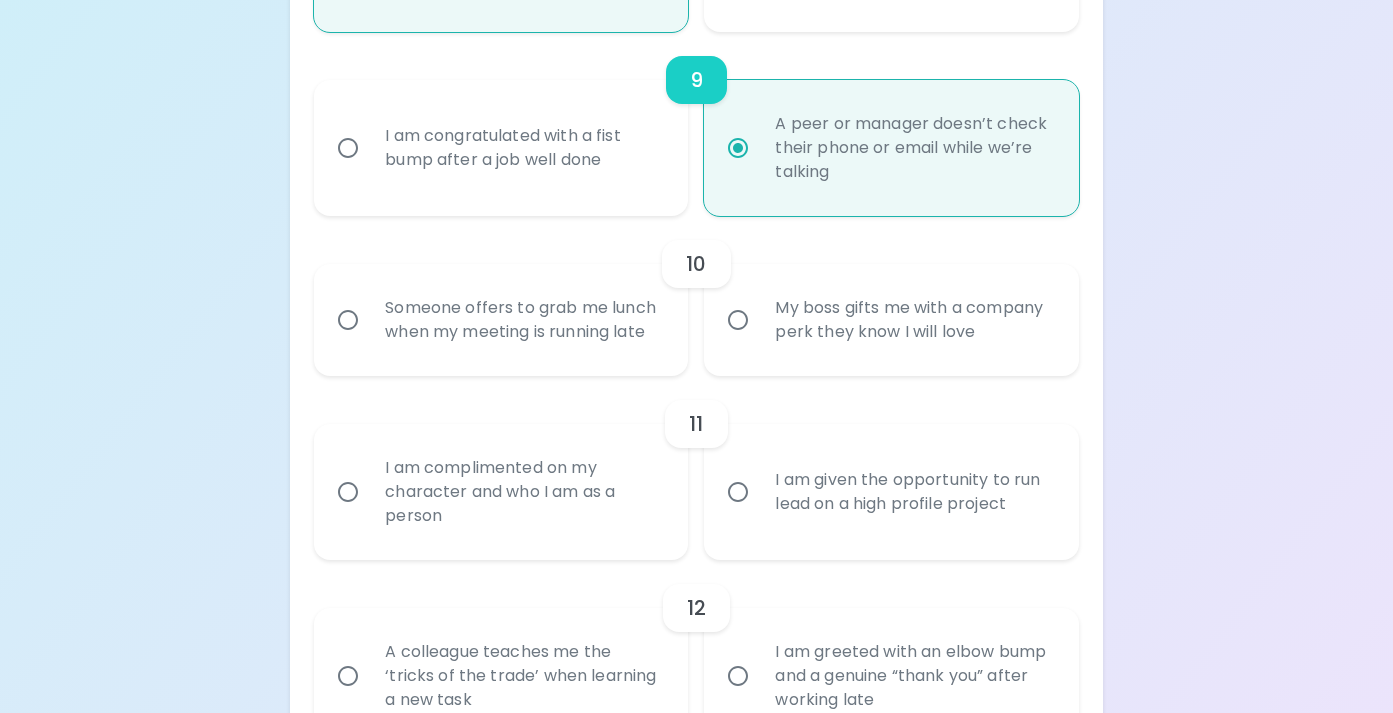 scroll, scrollTop: 1911, scrollLeft: 0, axis: vertical 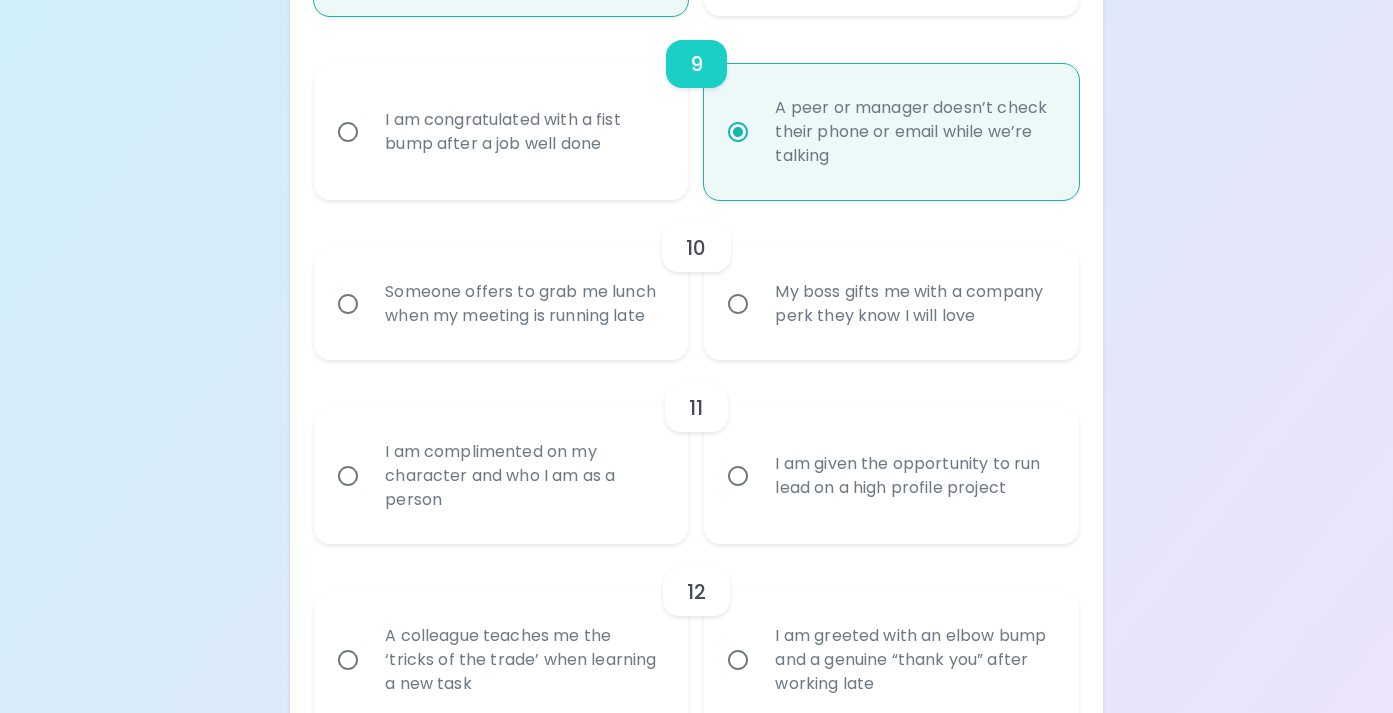 radio on "true" 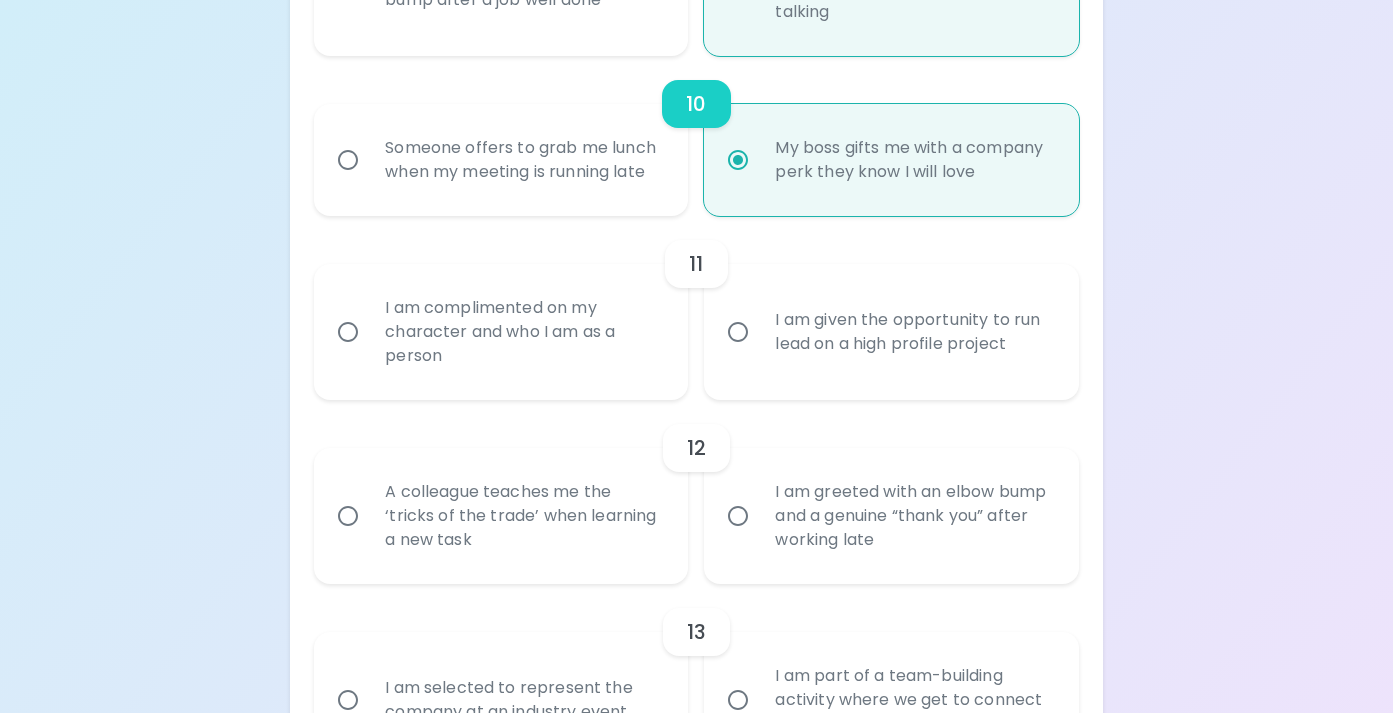 scroll, scrollTop: 2071, scrollLeft: 0, axis: vertical 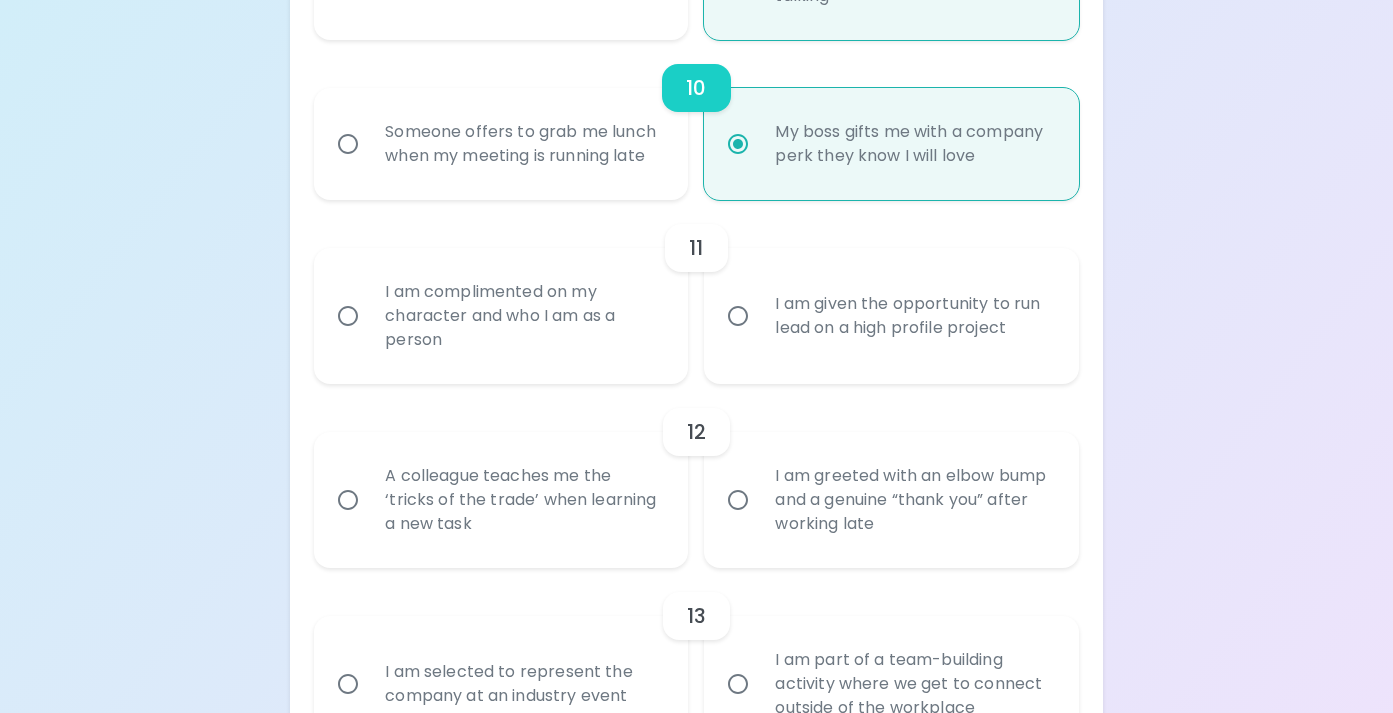 radio on "true" 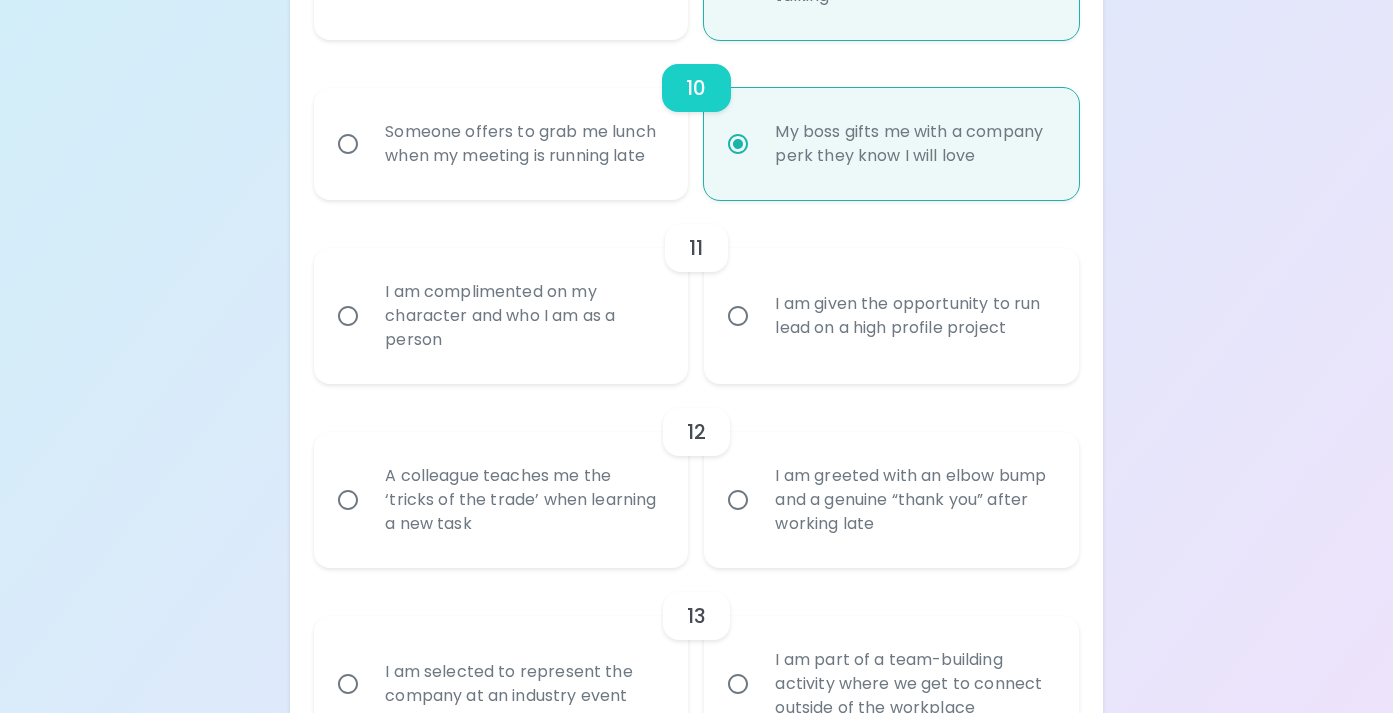 radio on "false" 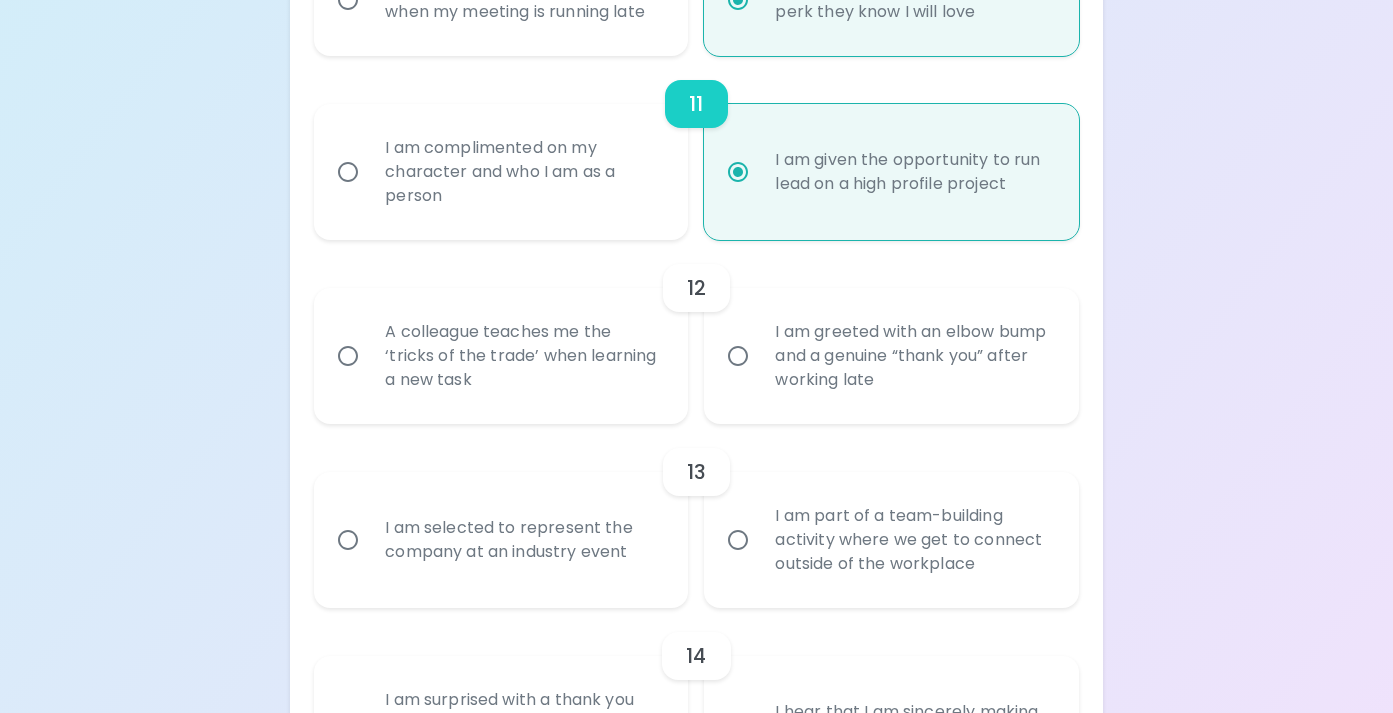 scroll, scrollTop: 2231, scrollLeft: 0, axis: vertical 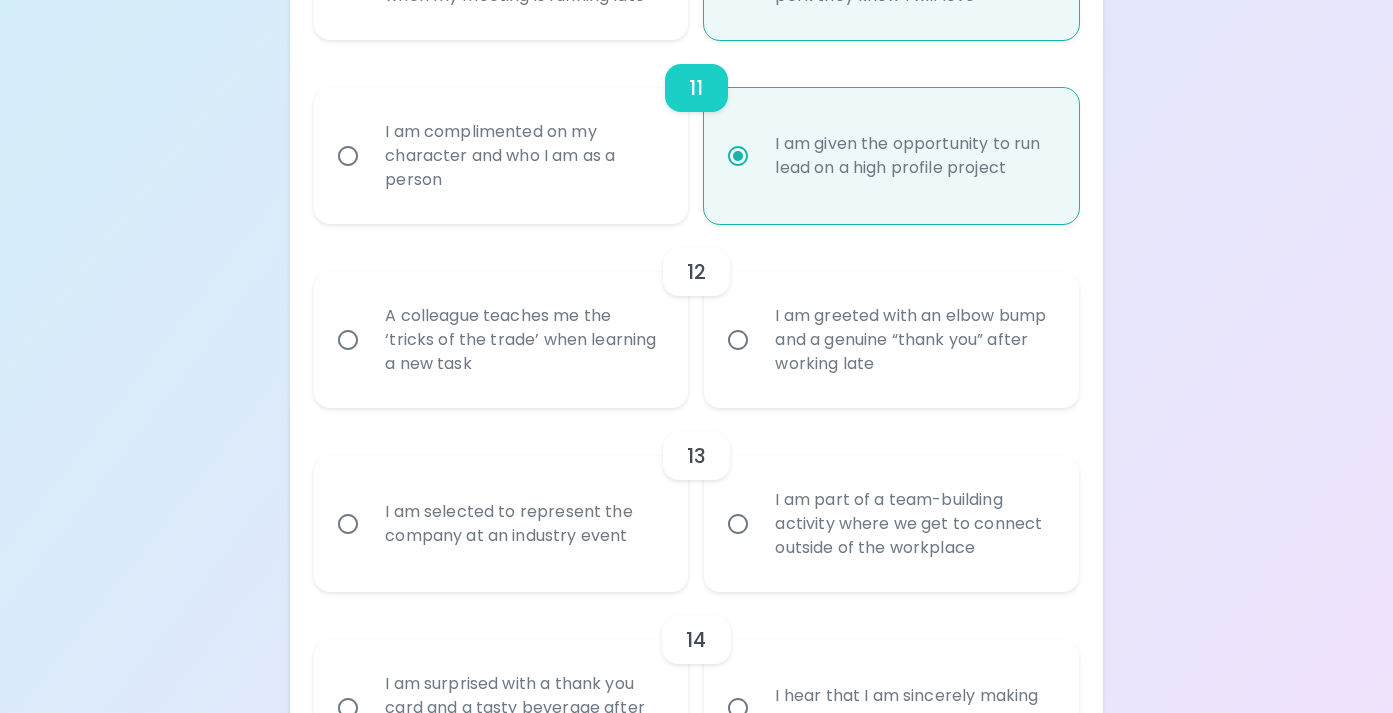 radio on "true" 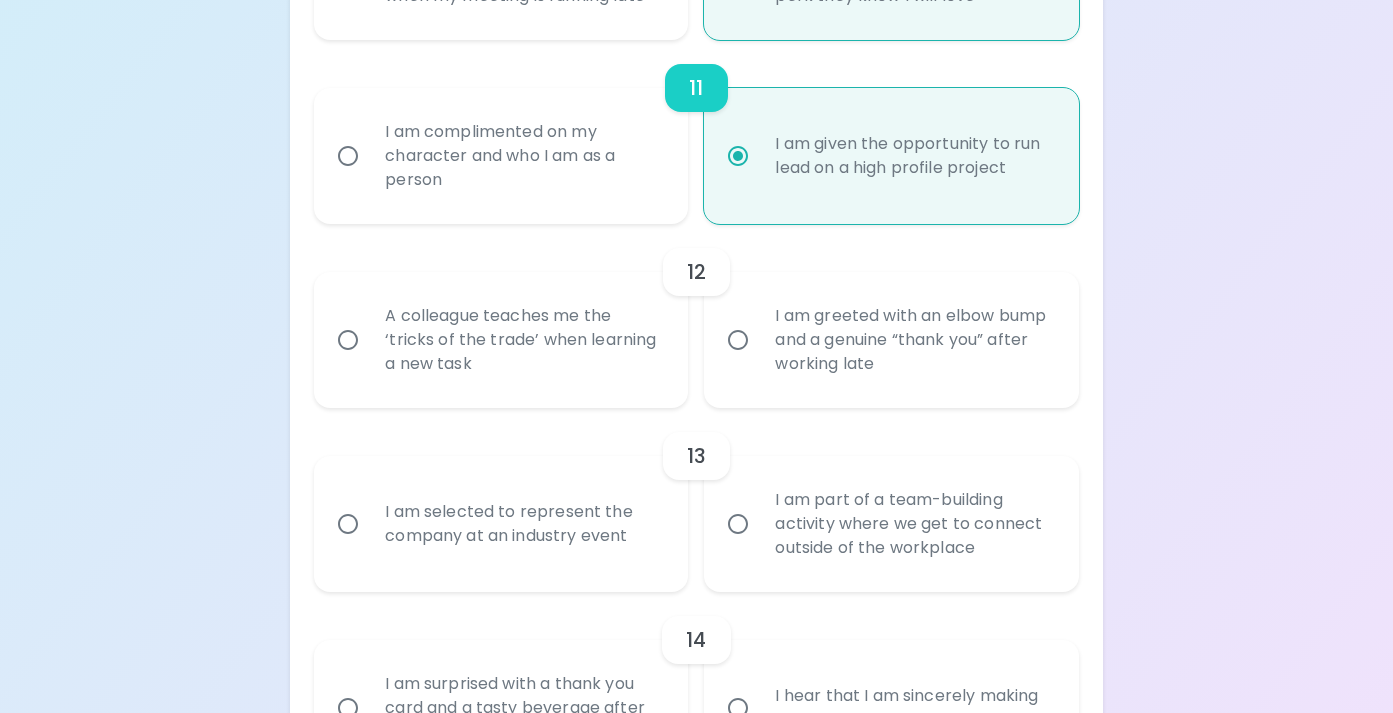 radio on "false" 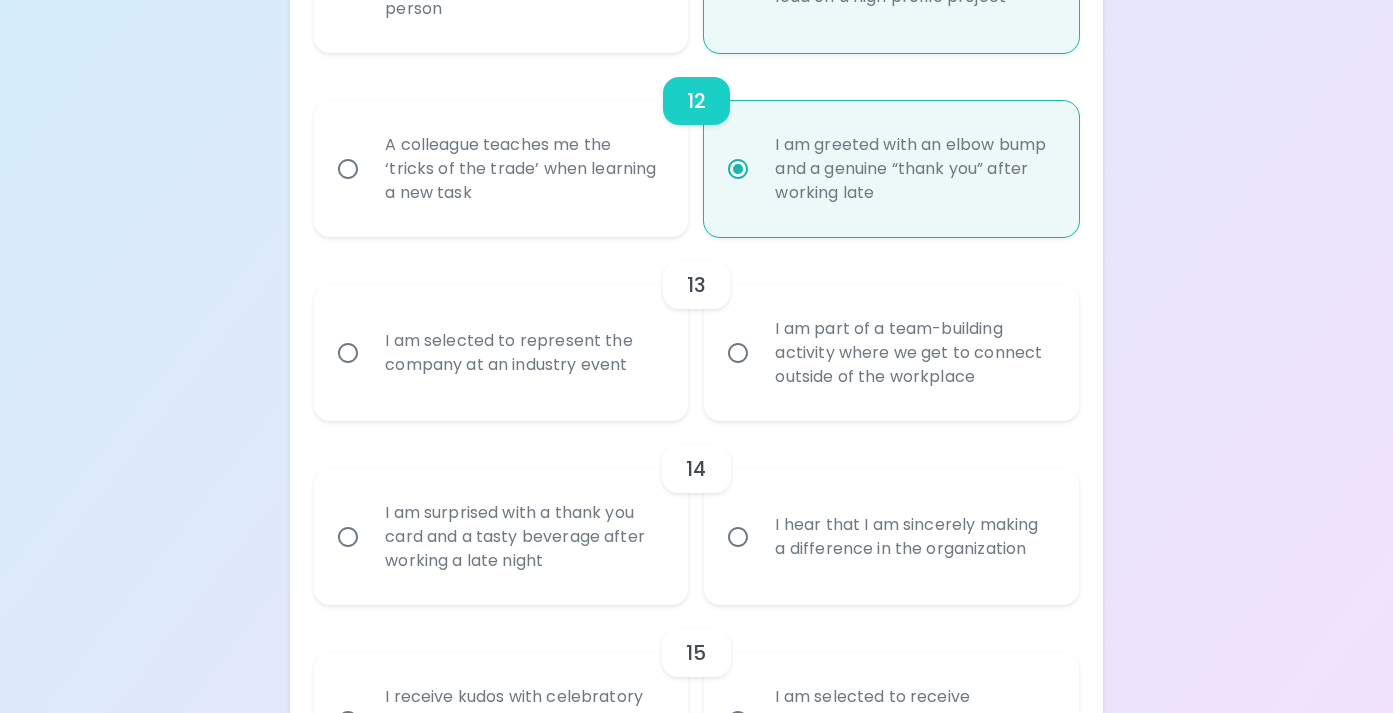 scroll, scrollTop: 2403, scrollLeft: 0, axis: vertical 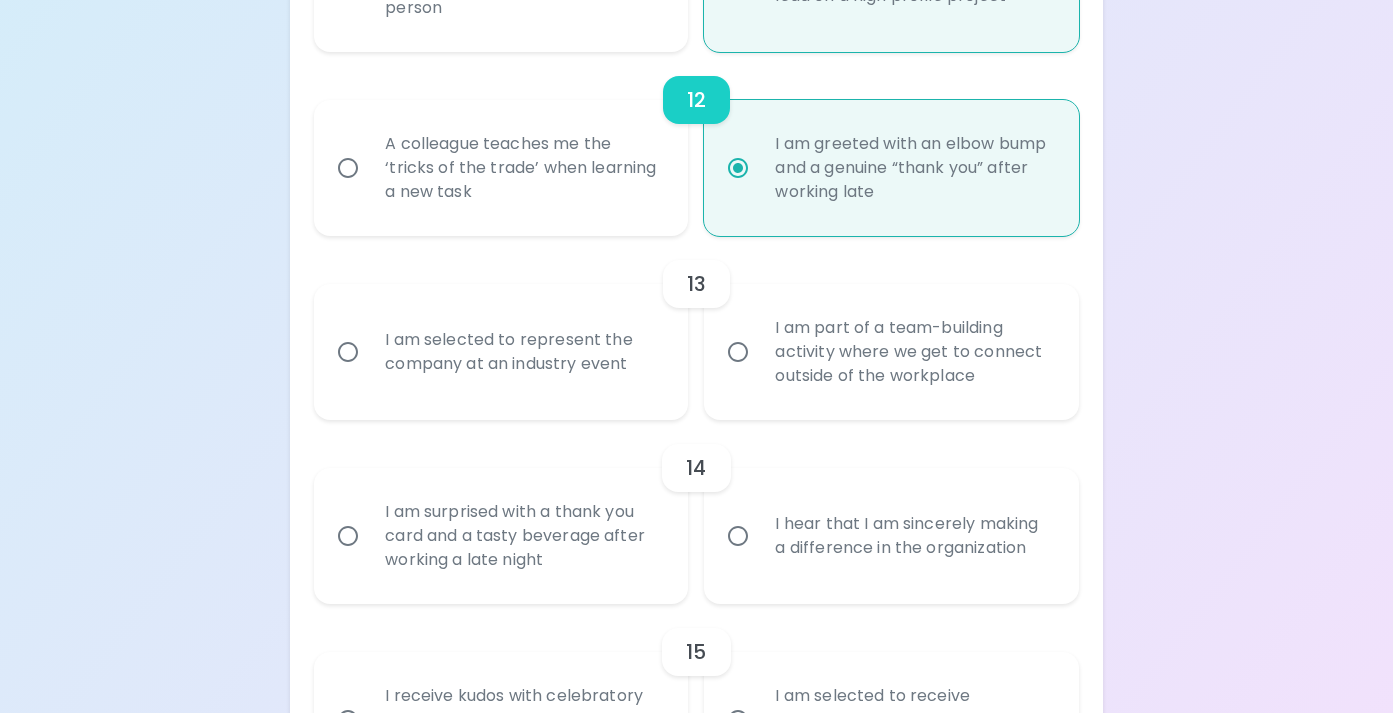 radio on "true" 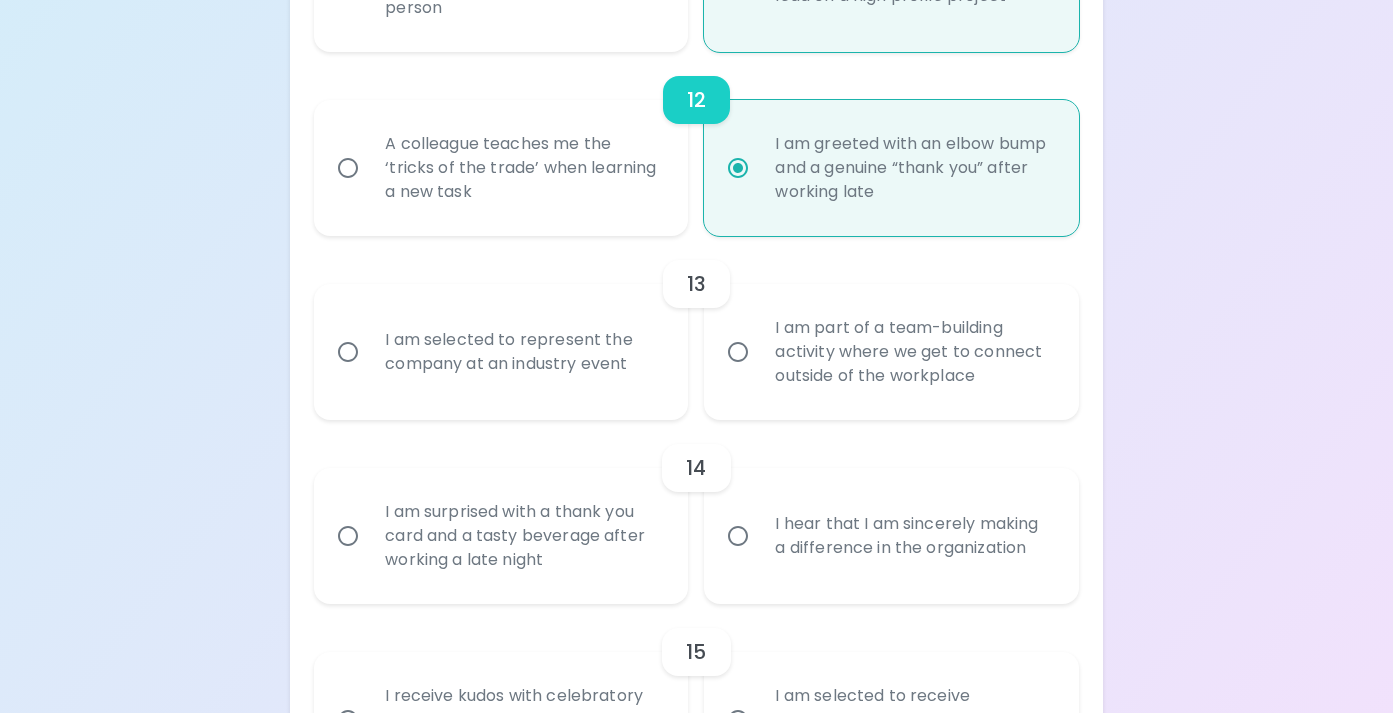 radio on "false" 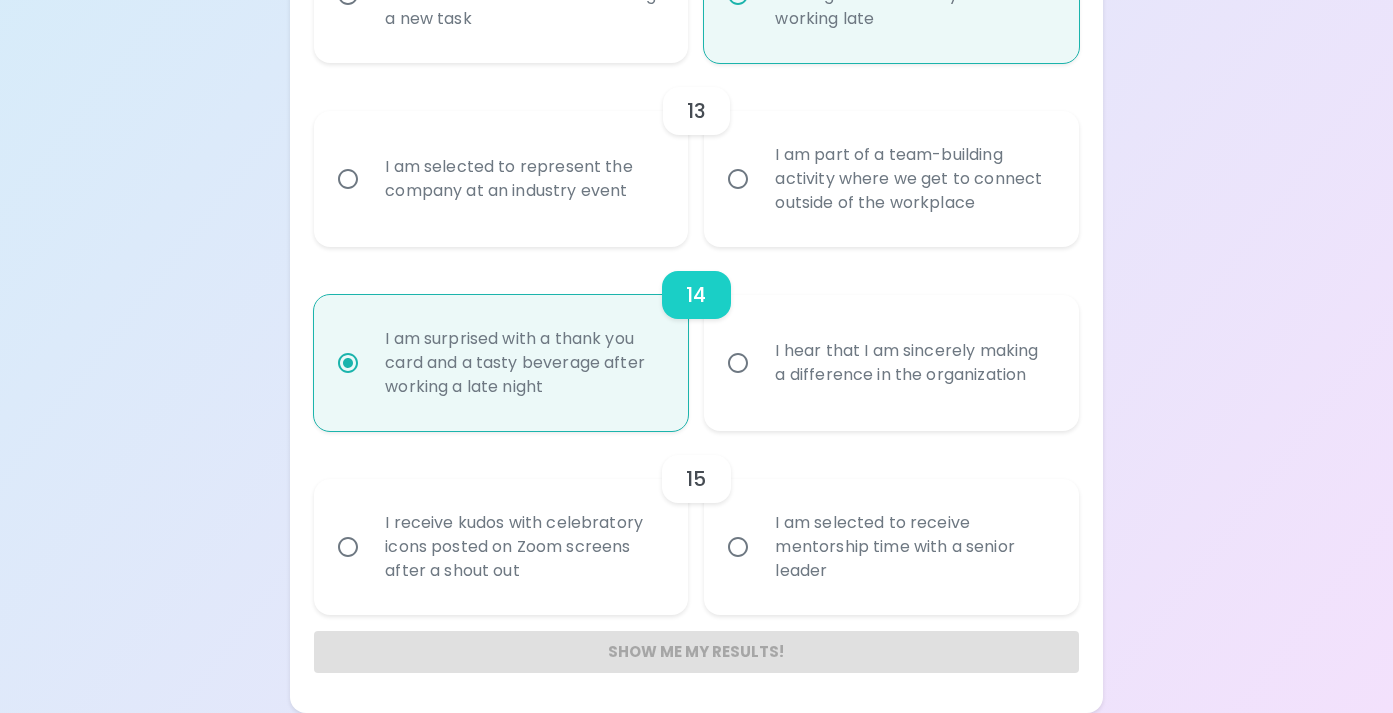 scroll, scrollTop: 2582, scrollLeft: 0, axis: vertical 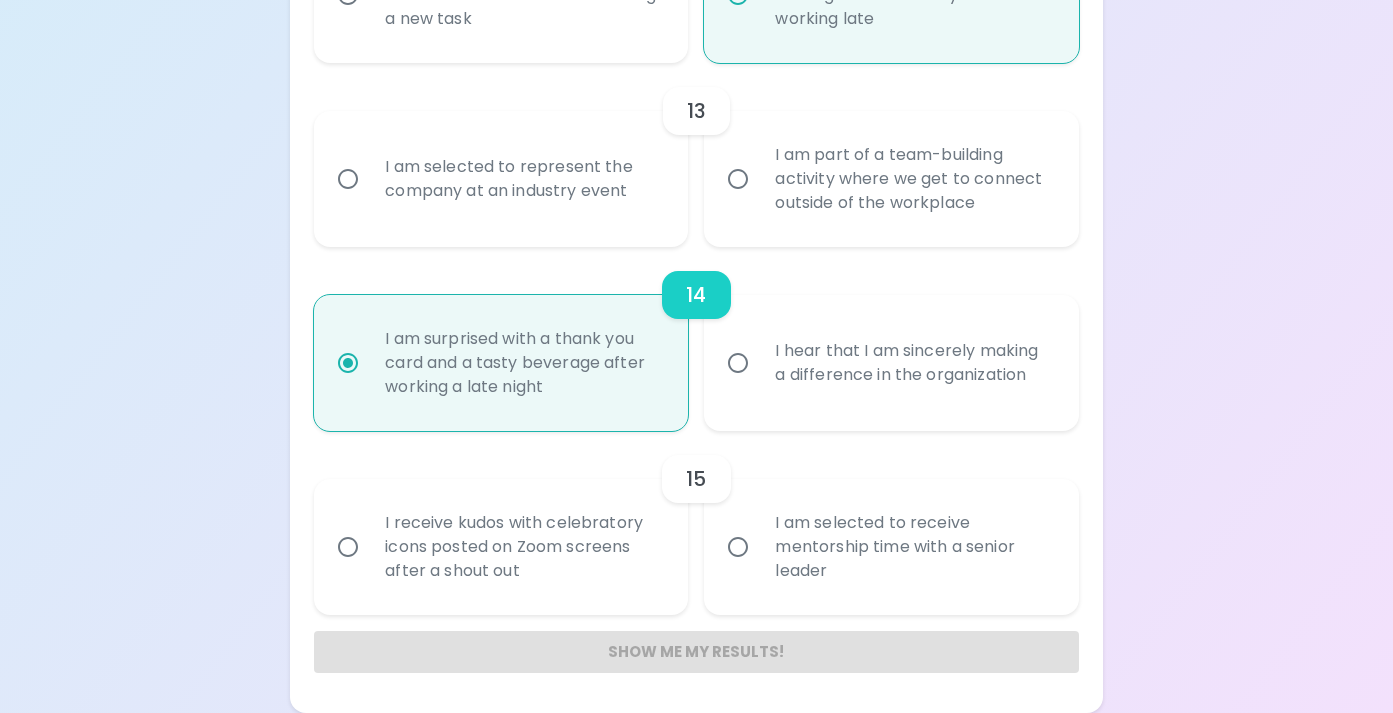 radio on "false" 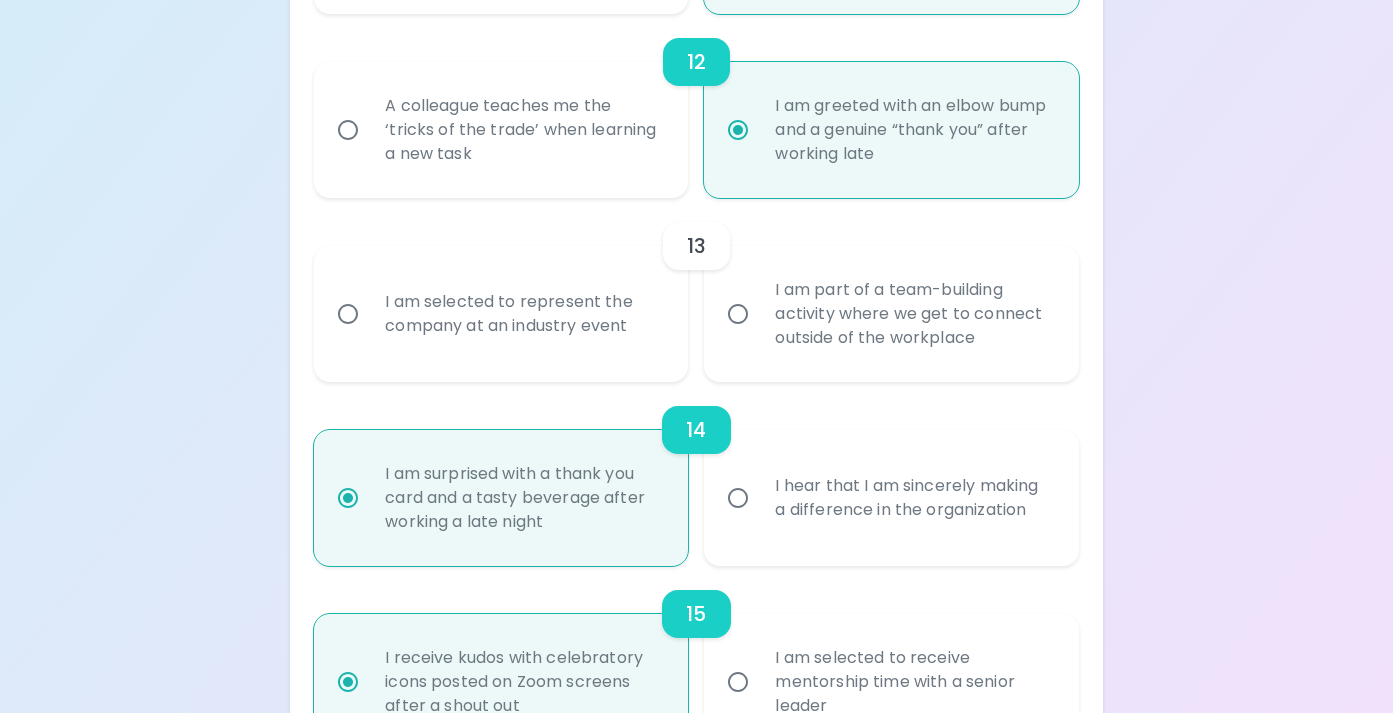 scroll, scrollTop: 2442, scrollLeft: 0, axis: vertical 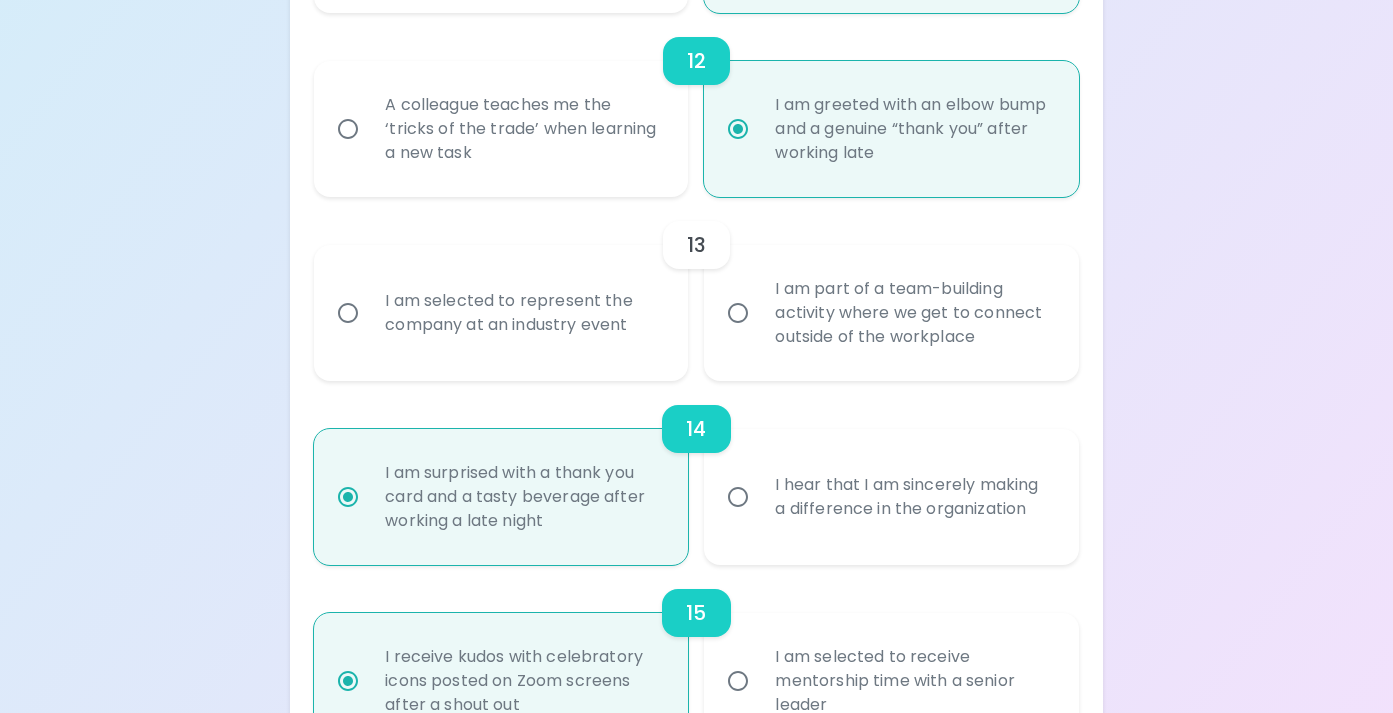 radio on "true" 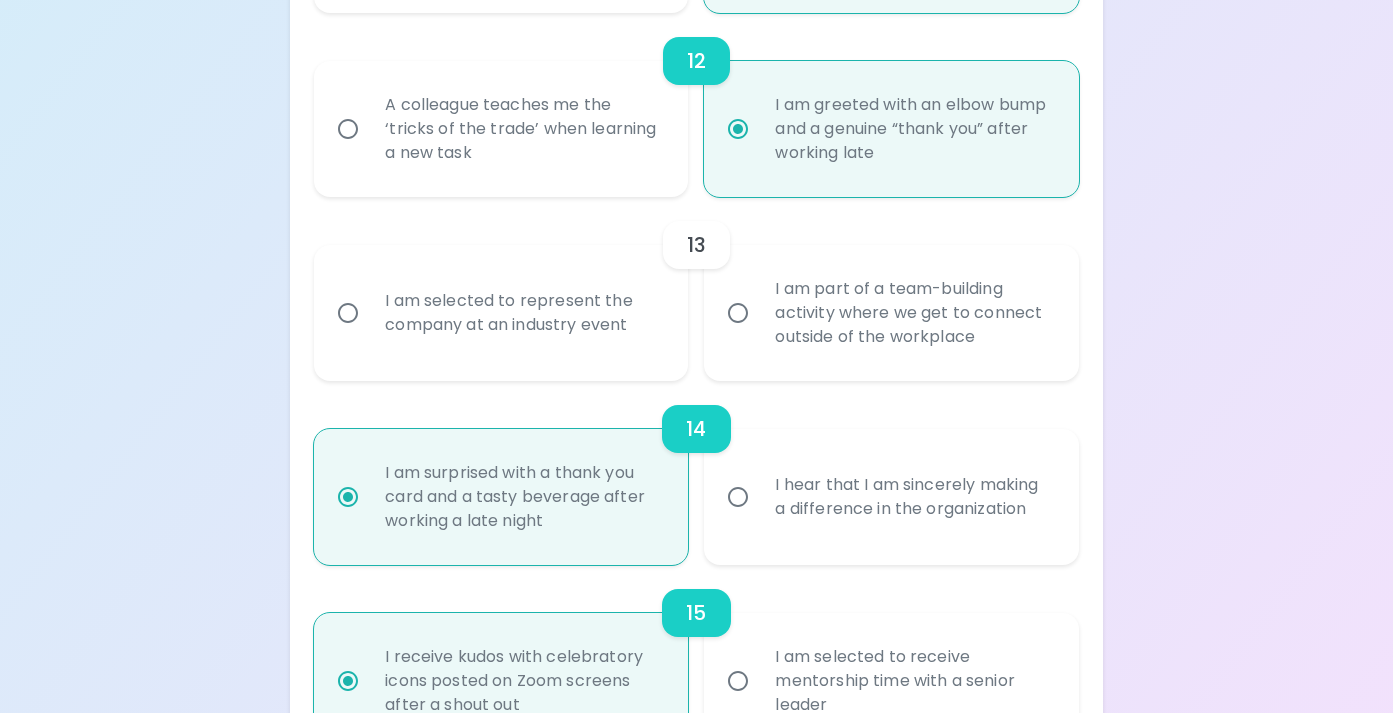 radio on "false" 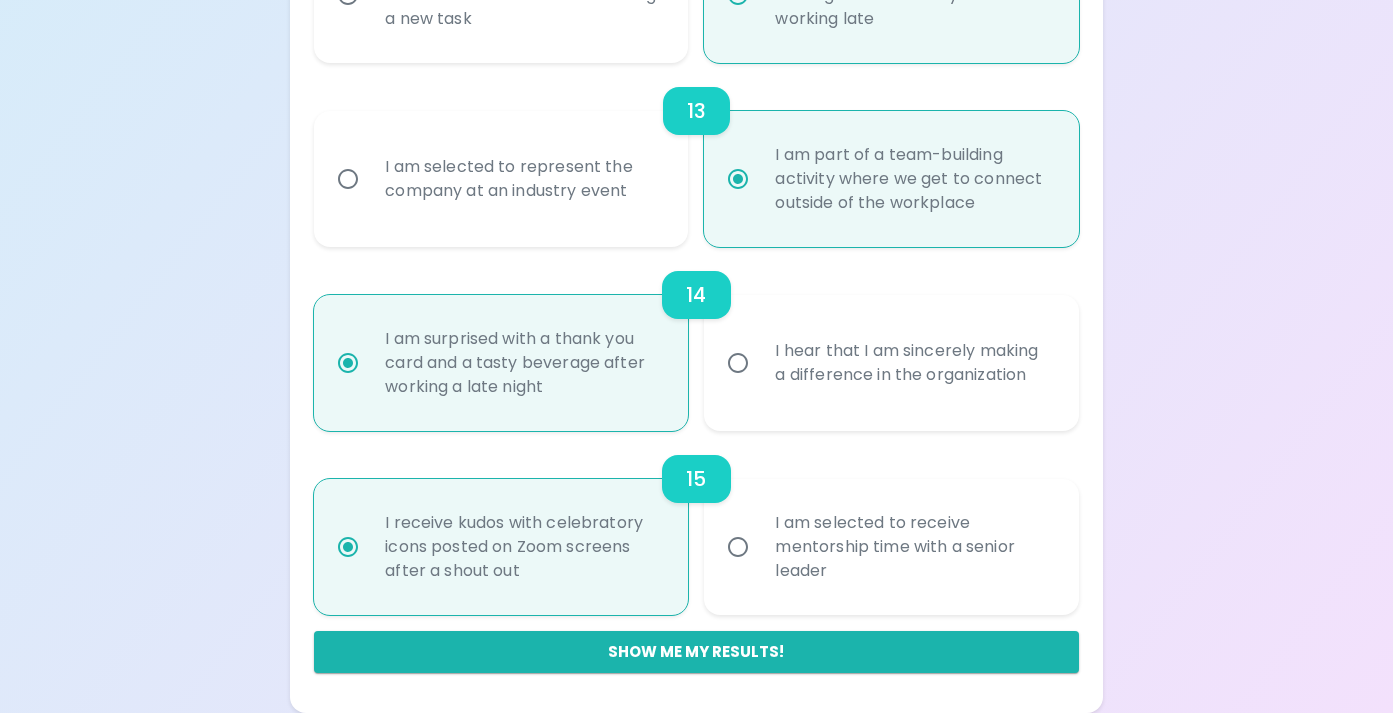 scroll, scrollTop: 2600, scrollLeft: 0, axis: vertical 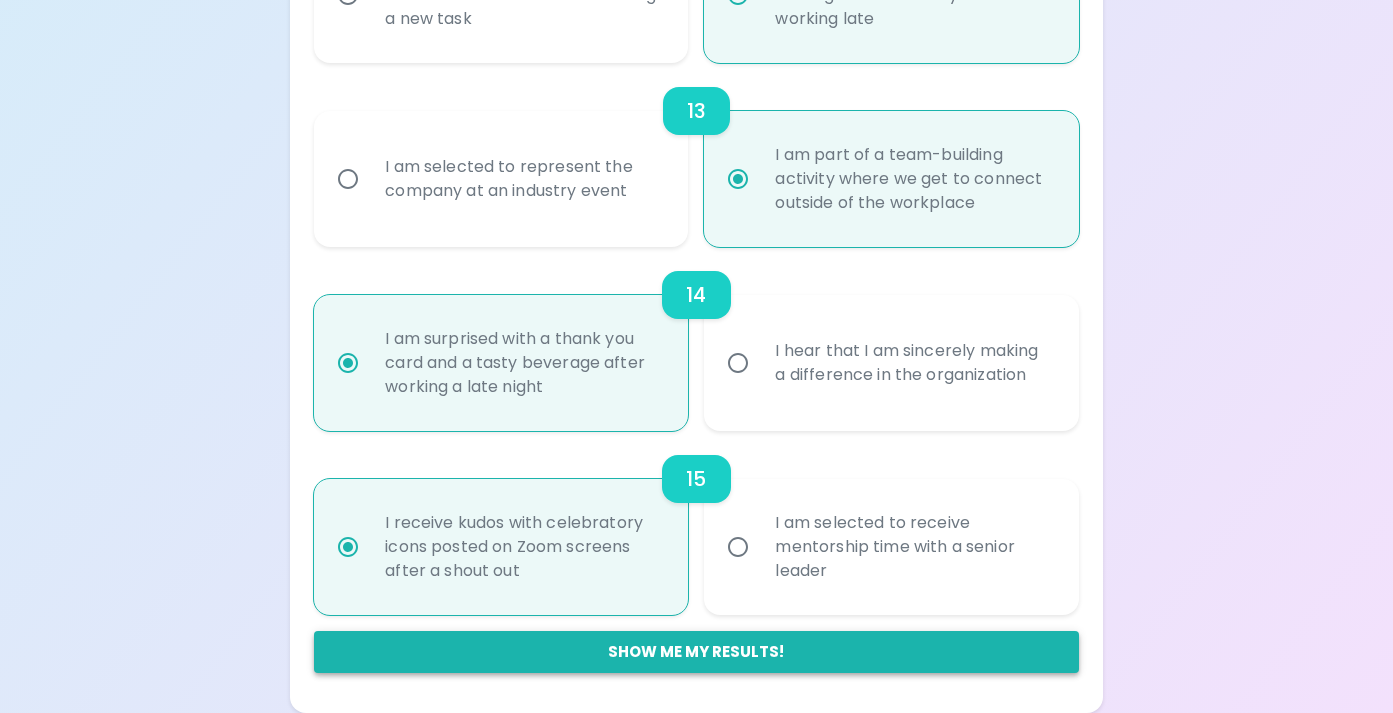 radio on "true" 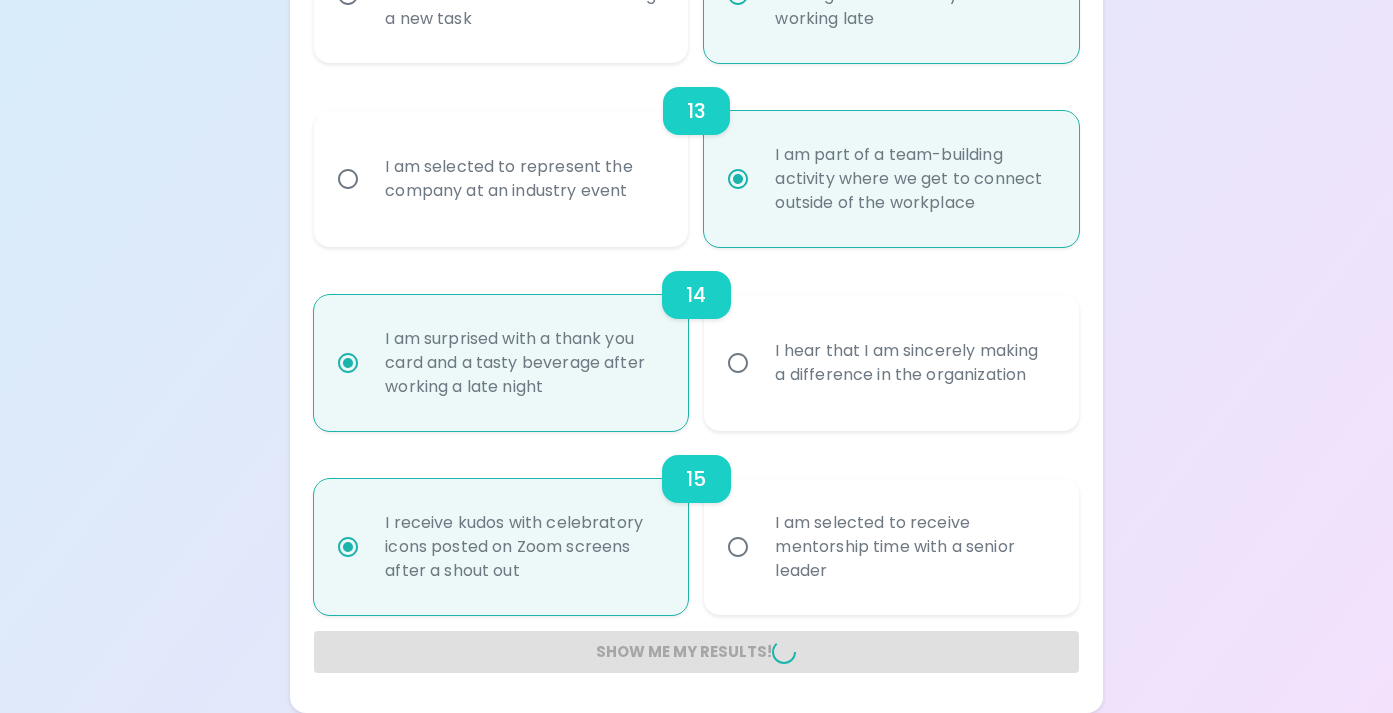 radio on "false" 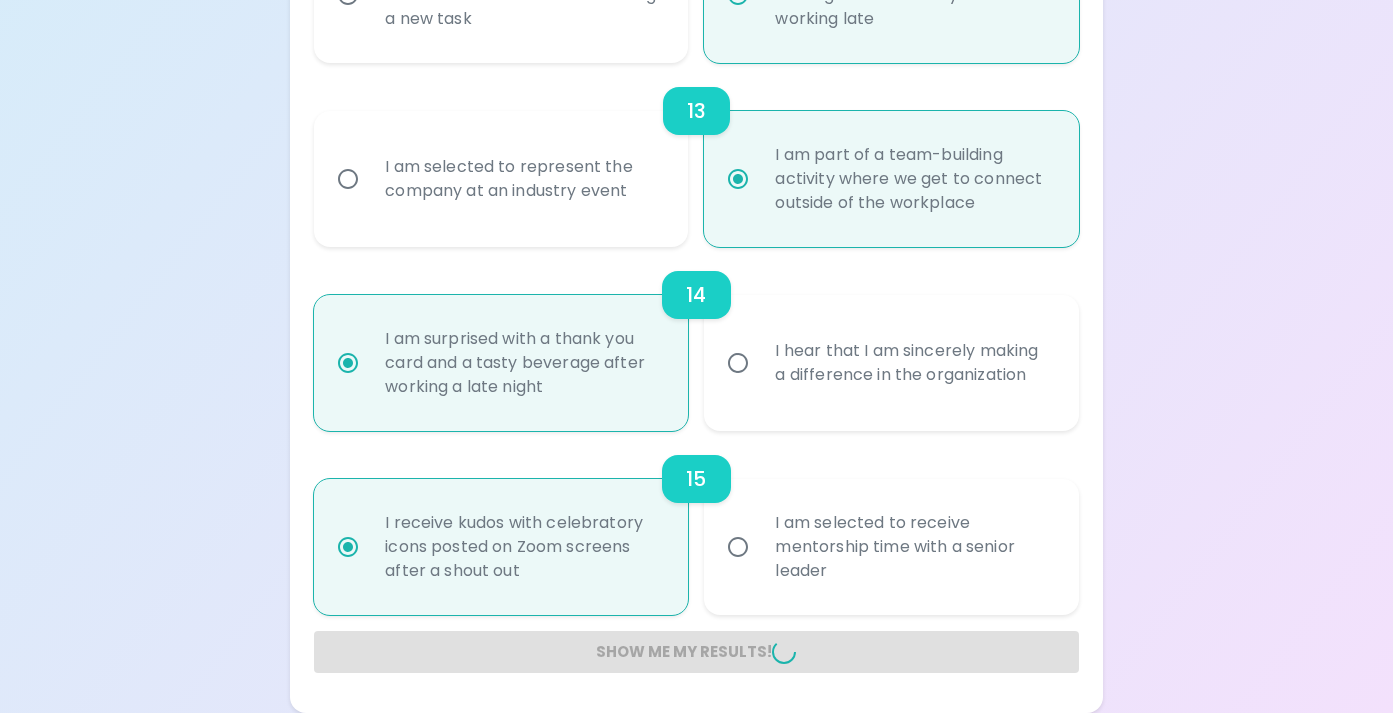 radio on "false" 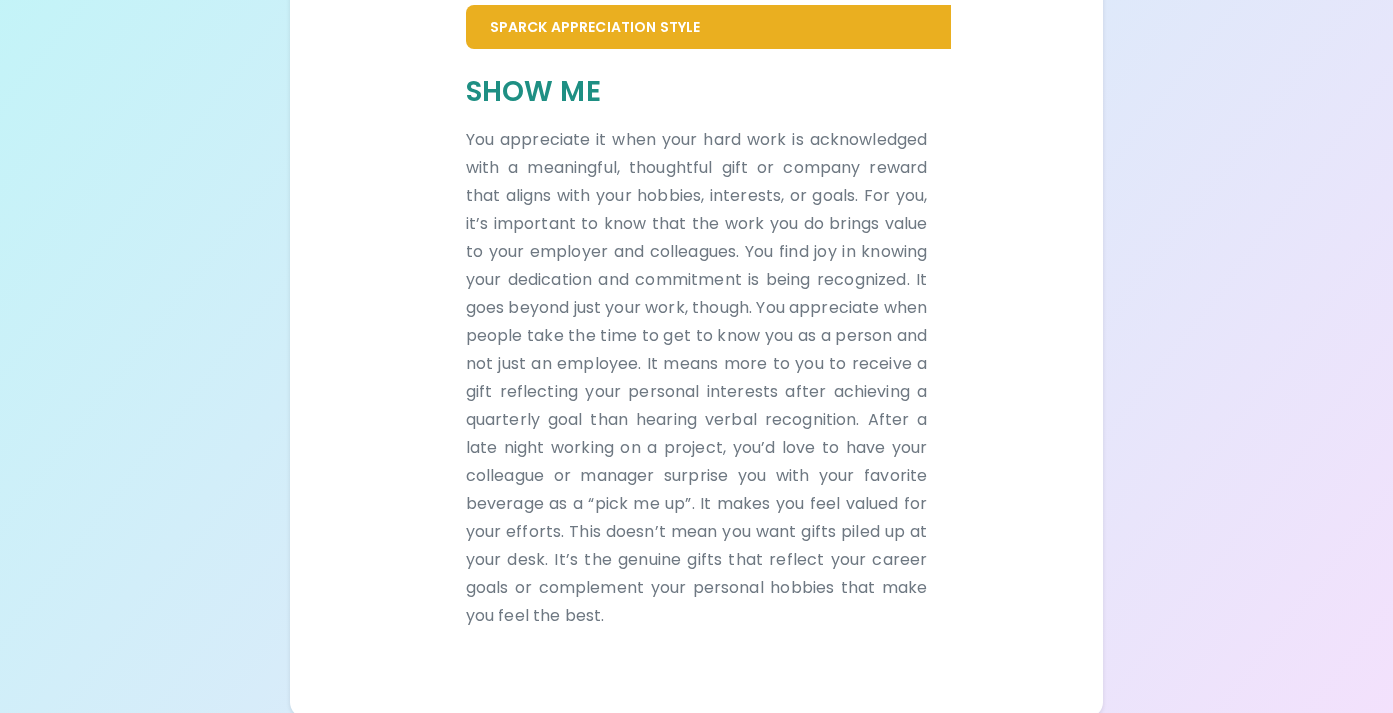 scroll, scrollTop: 445, scrollLeft: 0, axis: vertical 